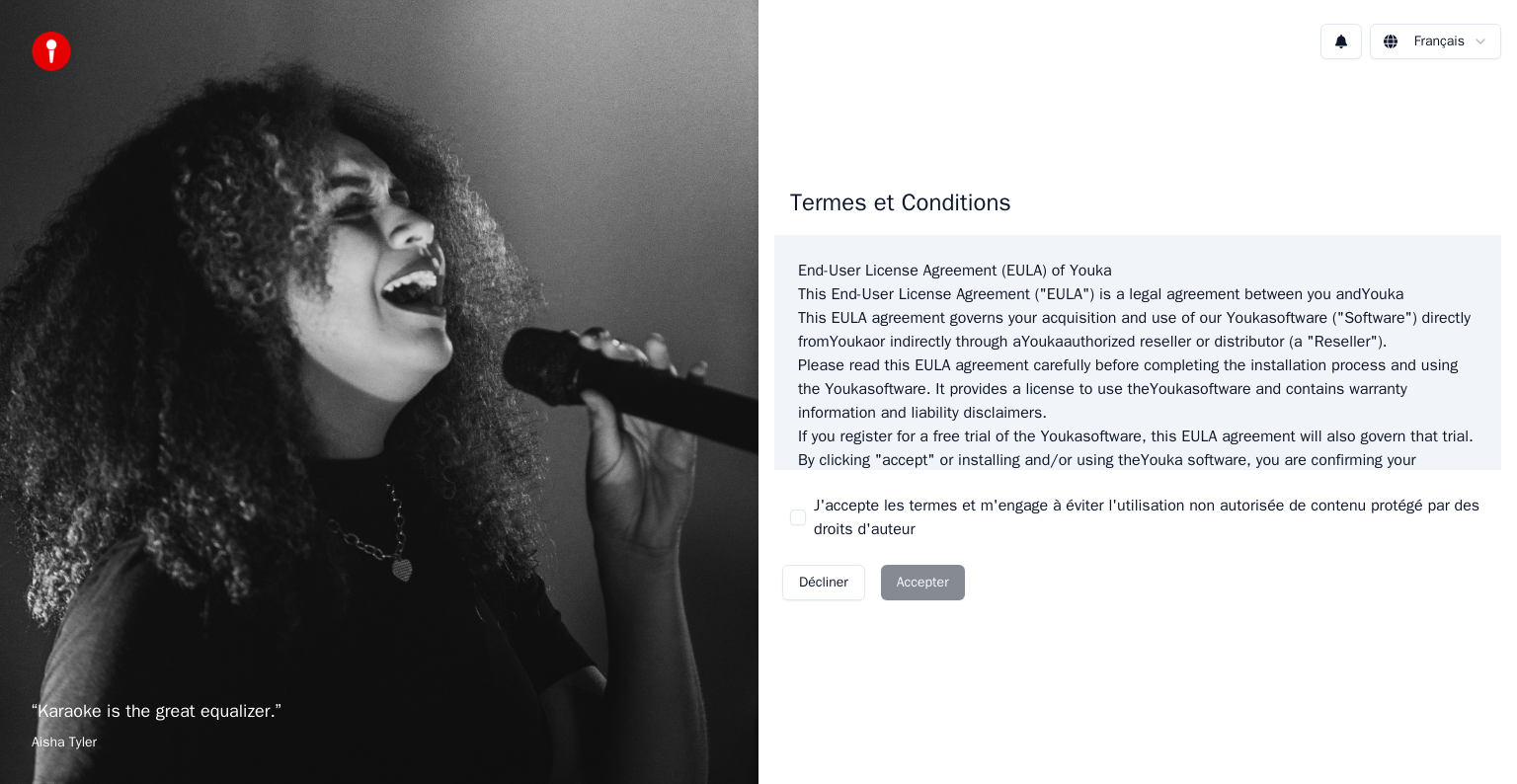 scroll, scrollTop: 0, scrollLeft: 0, axis: both 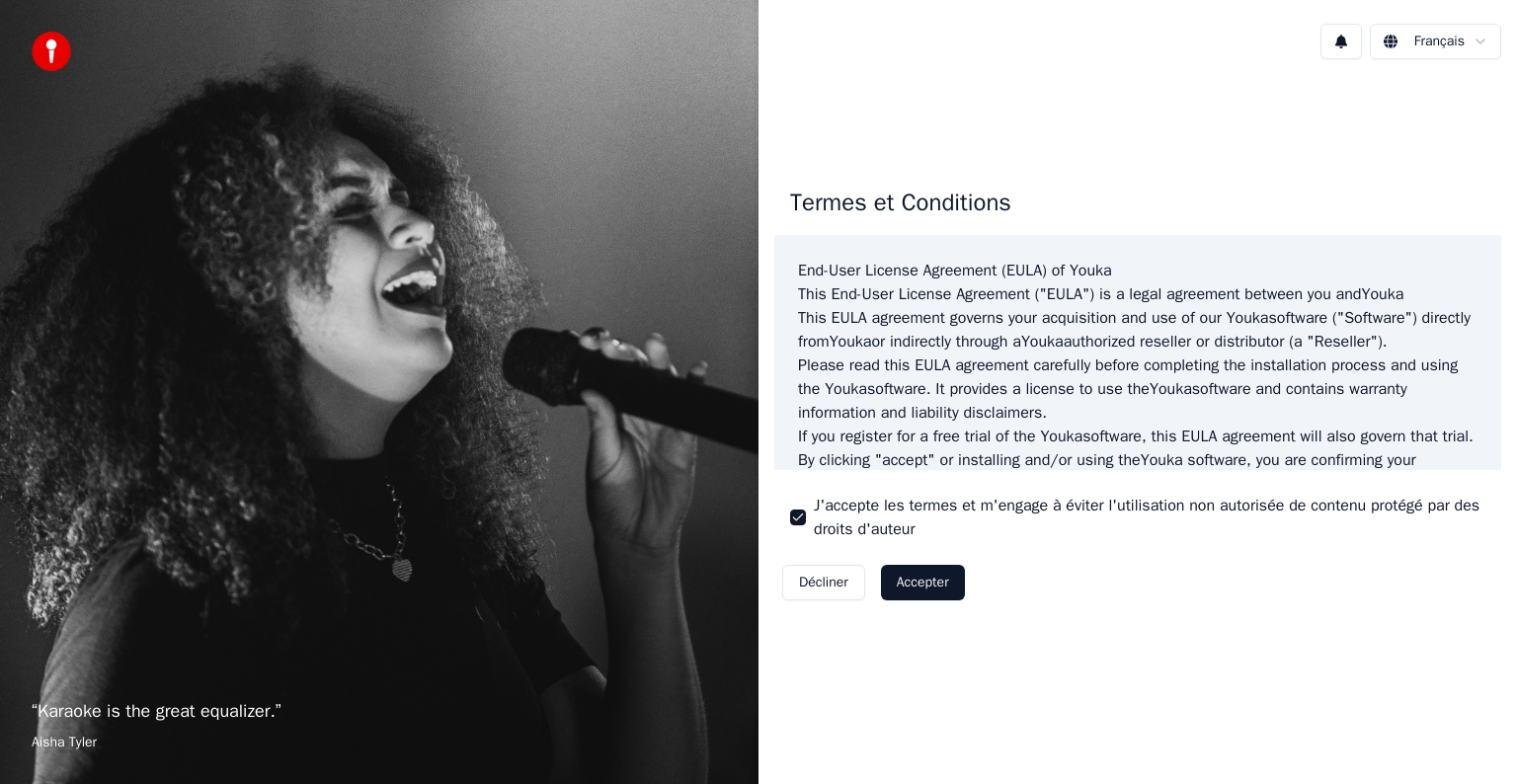 click on "Accepter" at bounding box center (922, 583) 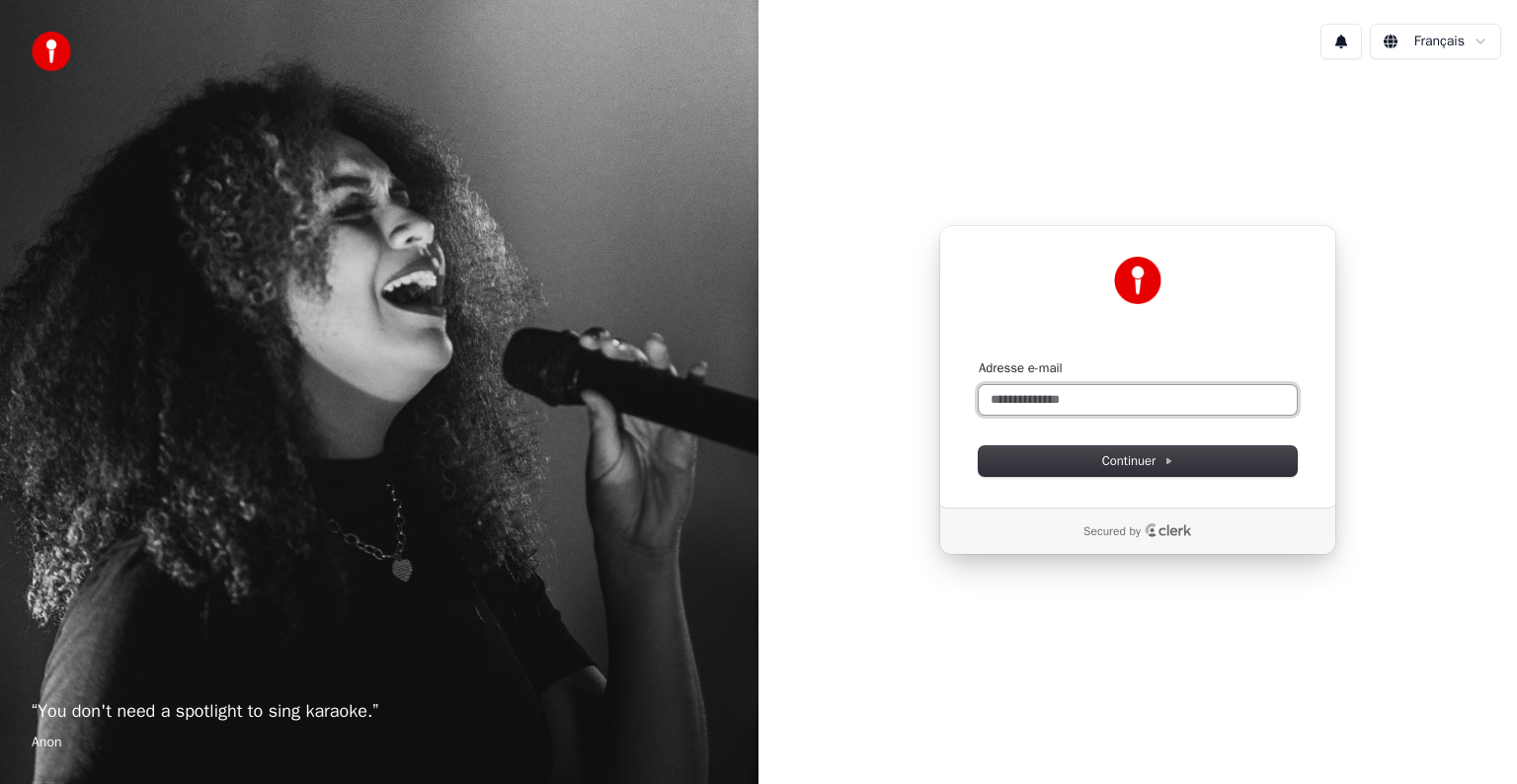click on "Adresse e-mail" at bounding box center [1138, 400] 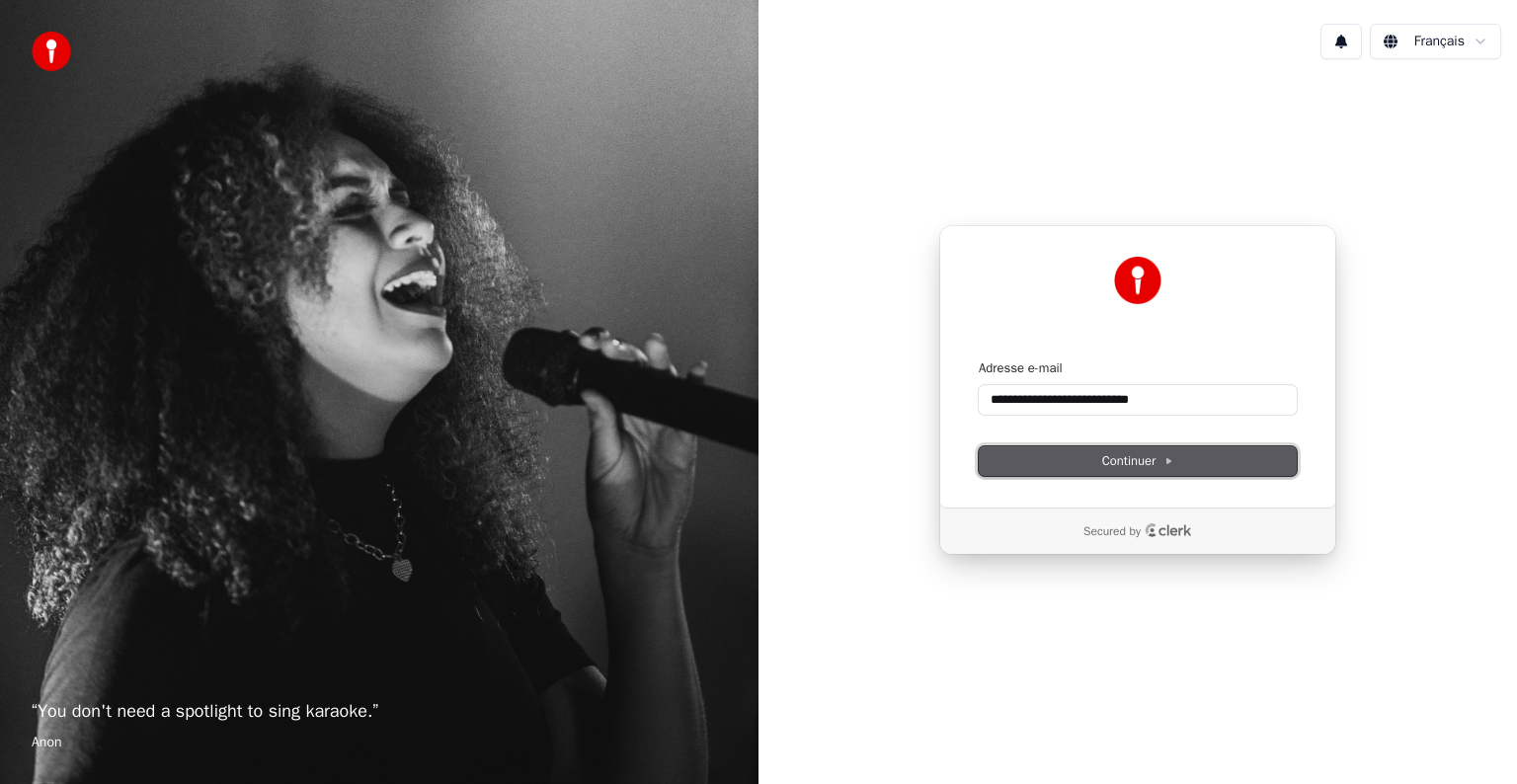 click on "Continuer" at bounding box center [1138, 461] 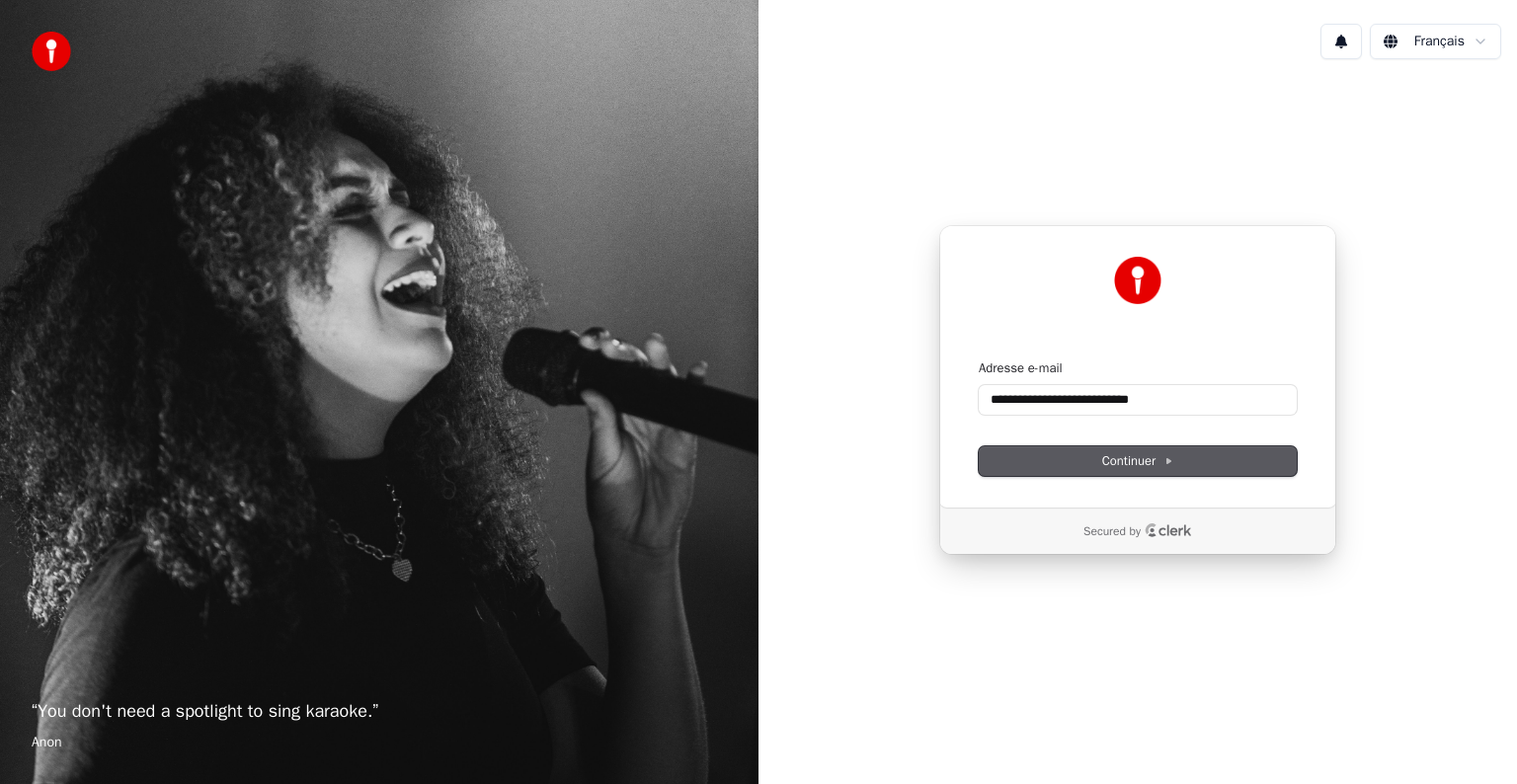 type on "**********" 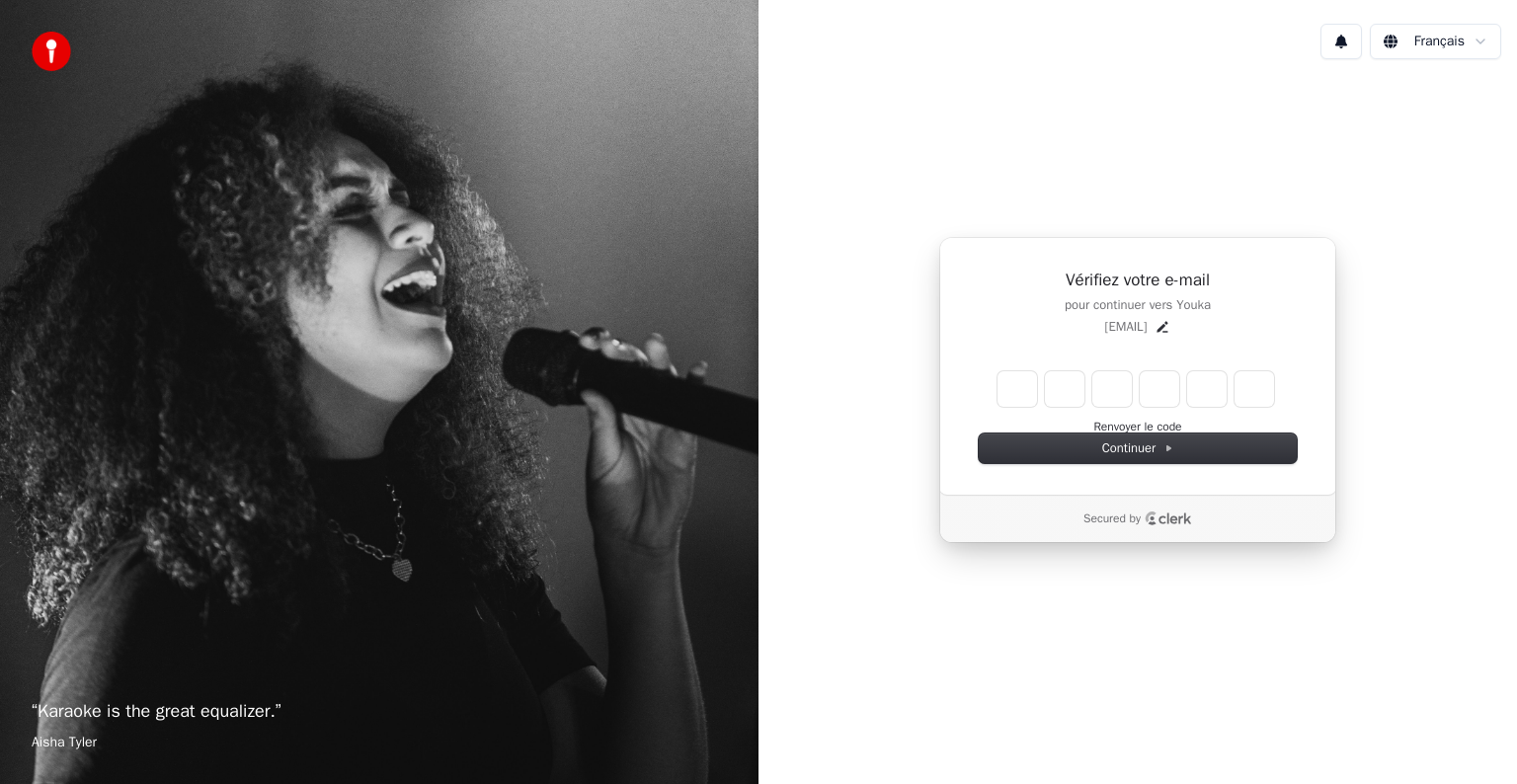 click on "“ Karaoke is the great equalizer. ” Aisha Tyler" at bounding box center [379, 392] 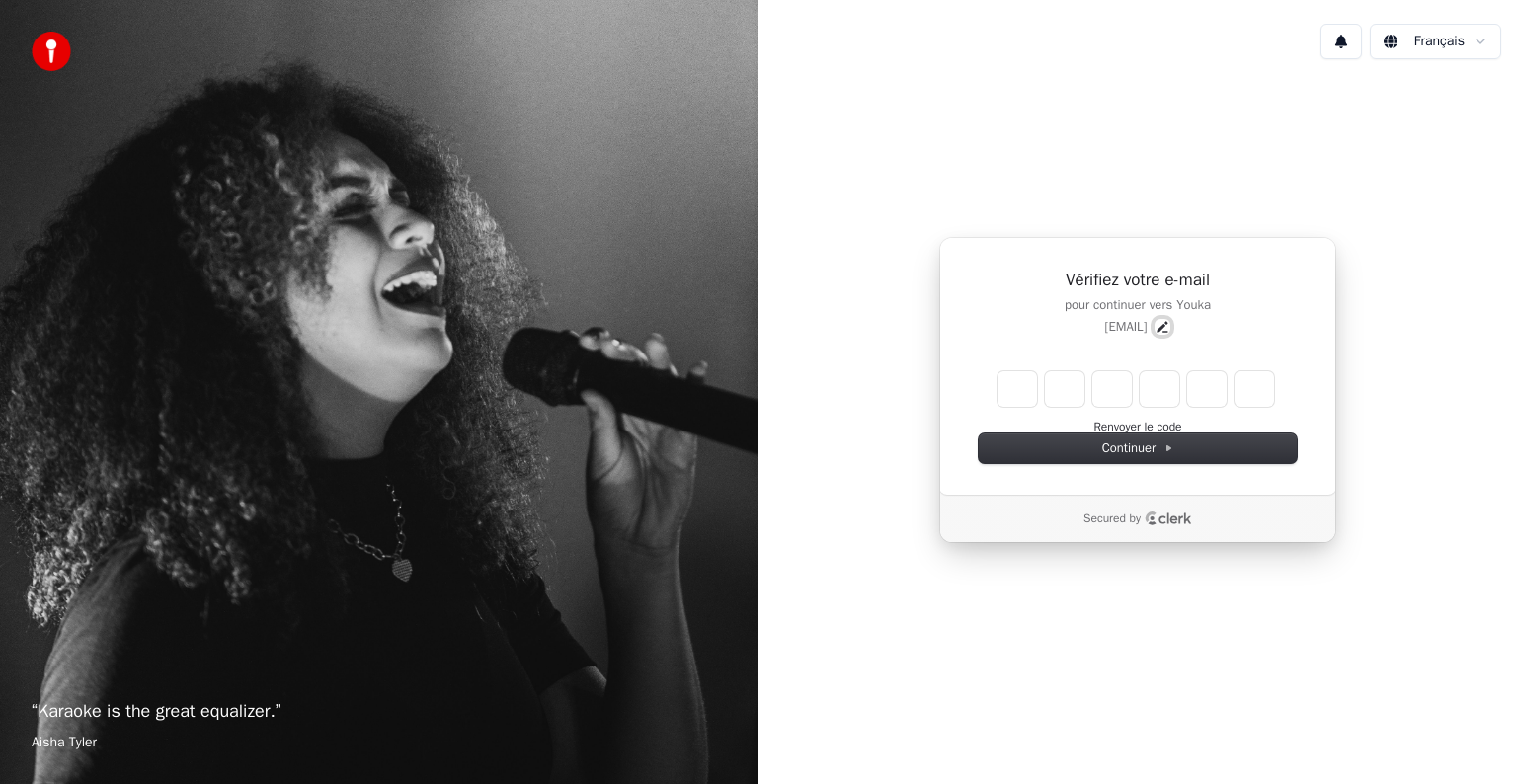 click 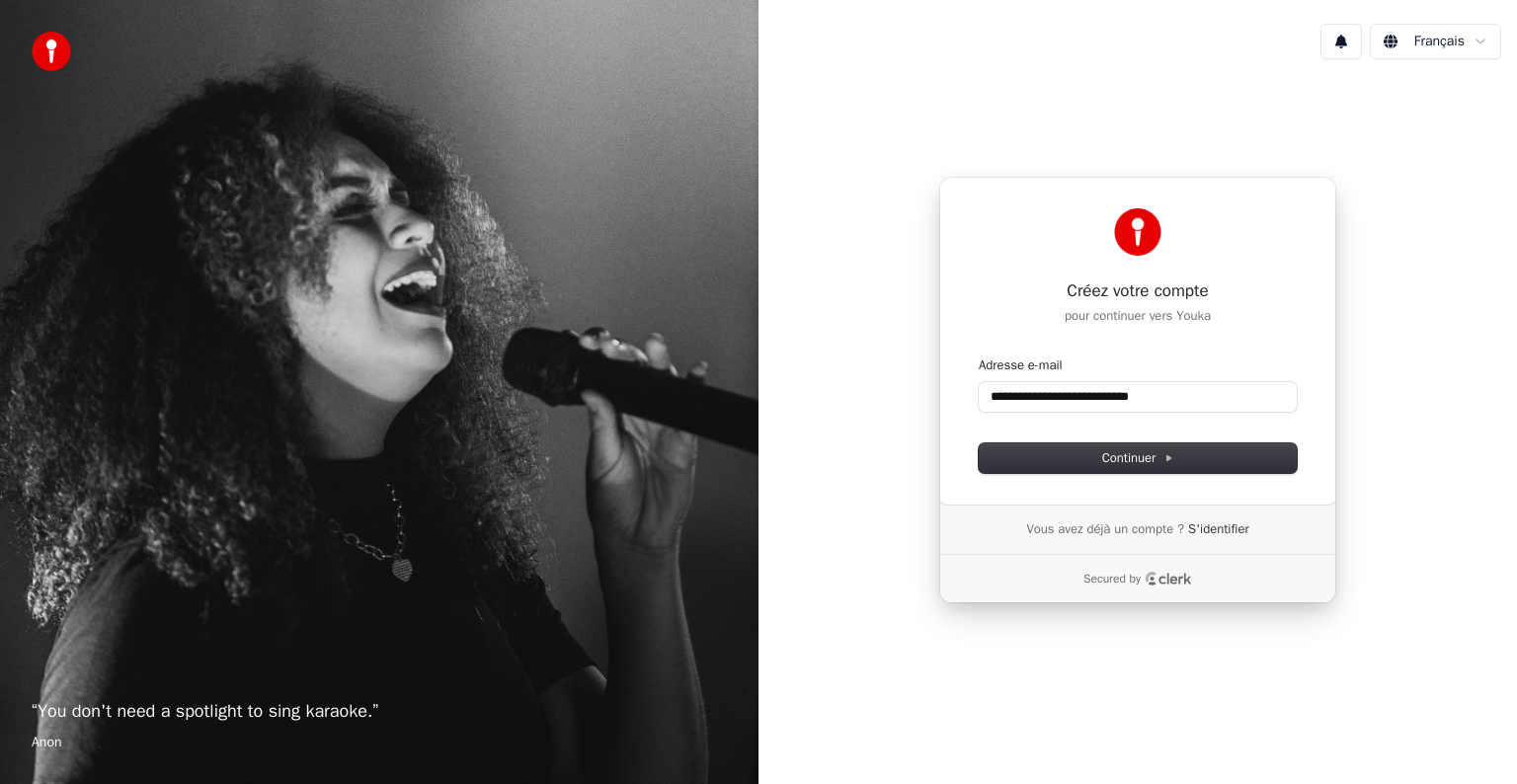 click on "**********" at bounding box center (1138, 341) 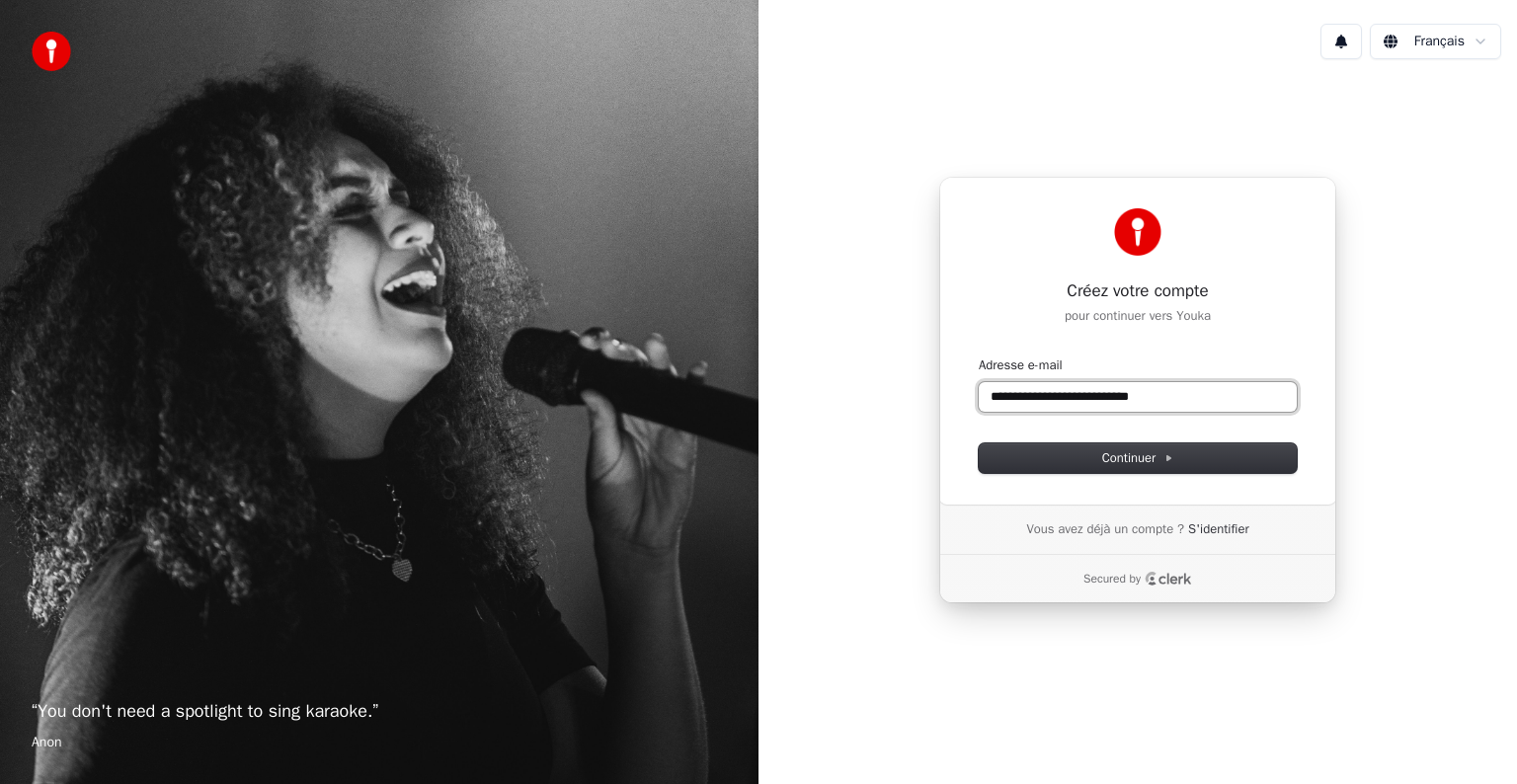 click on "**********" at bounding box center [1138, 397] 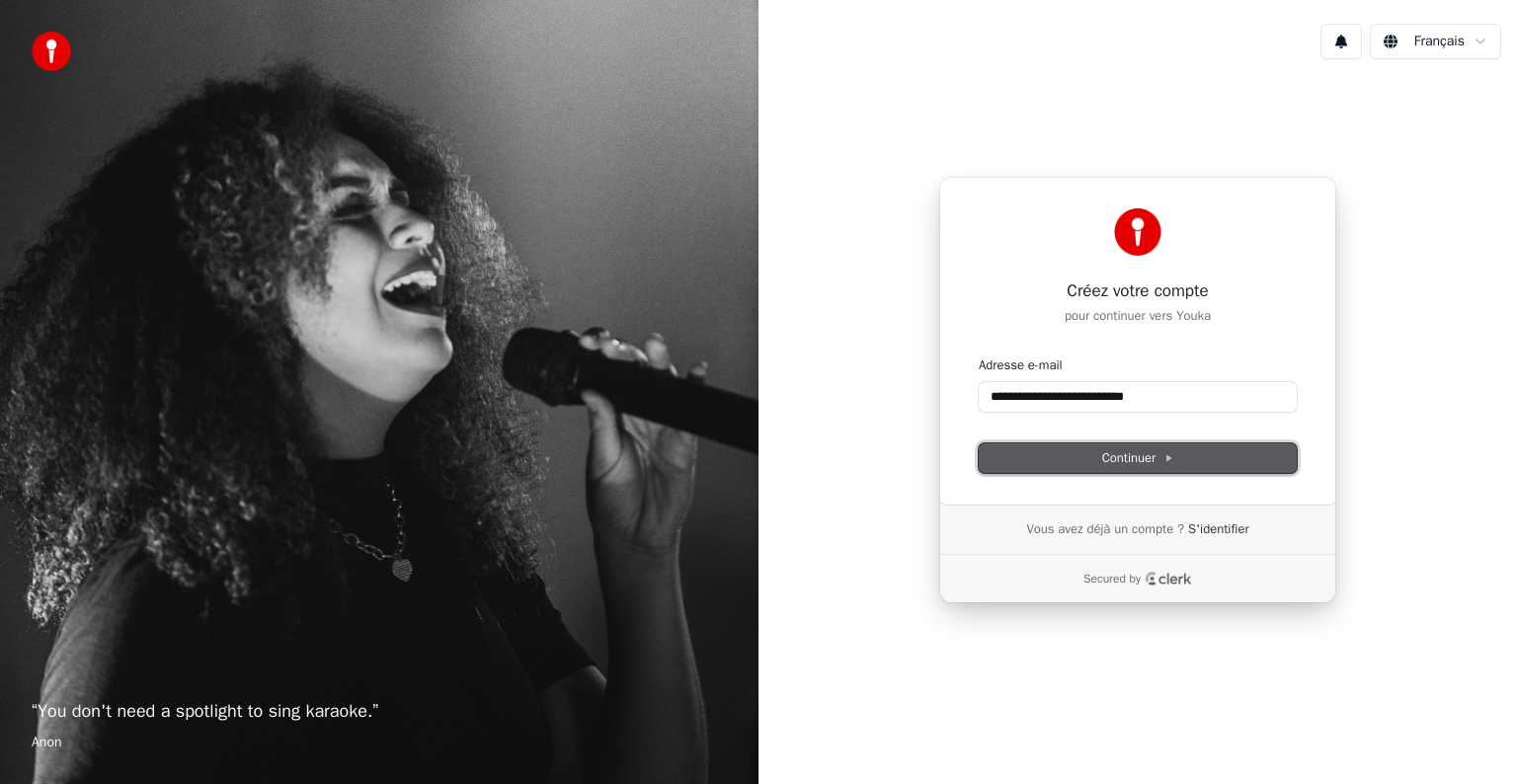click on "Continuer" at bounding box center [1138, 458] 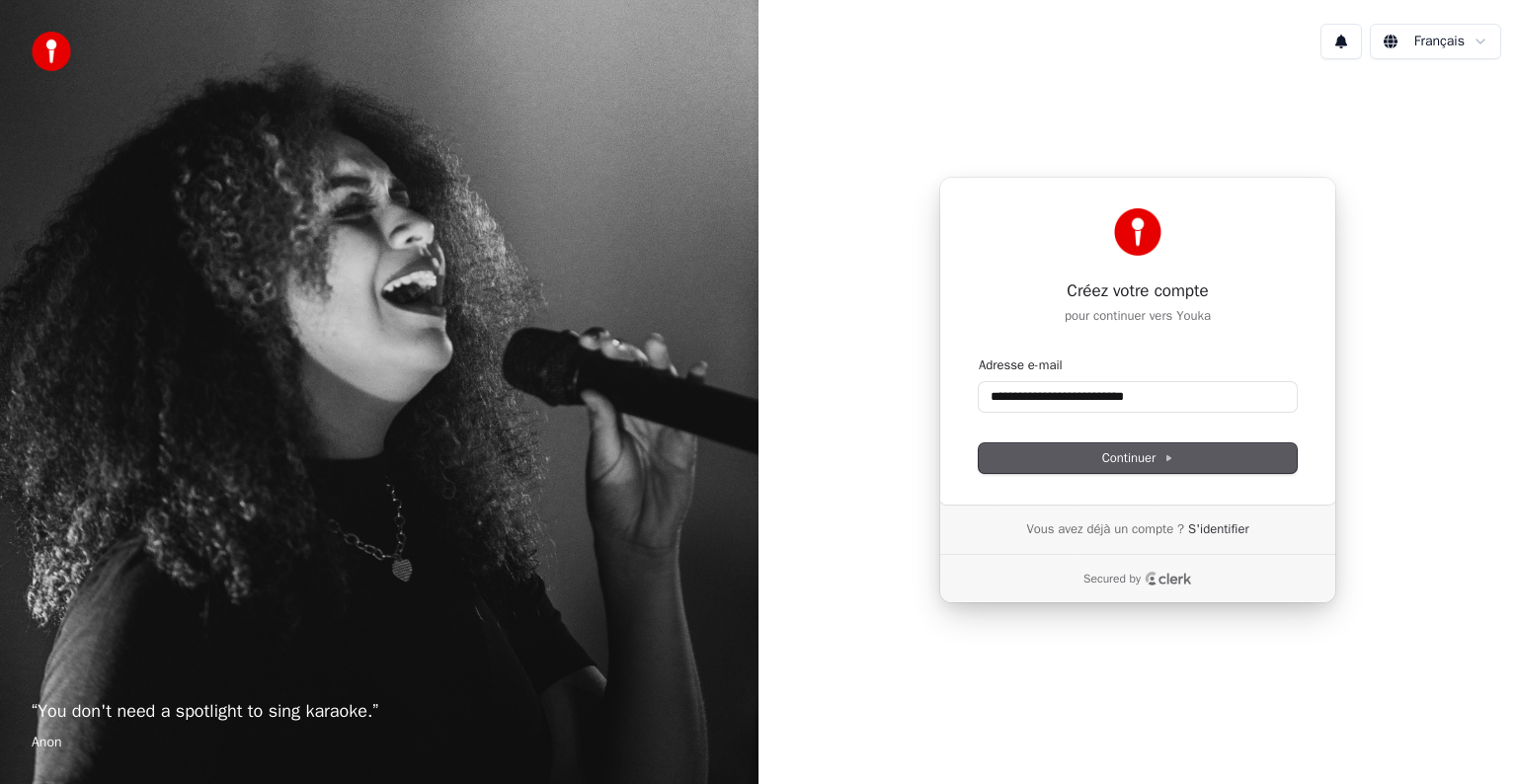 type on "**********" 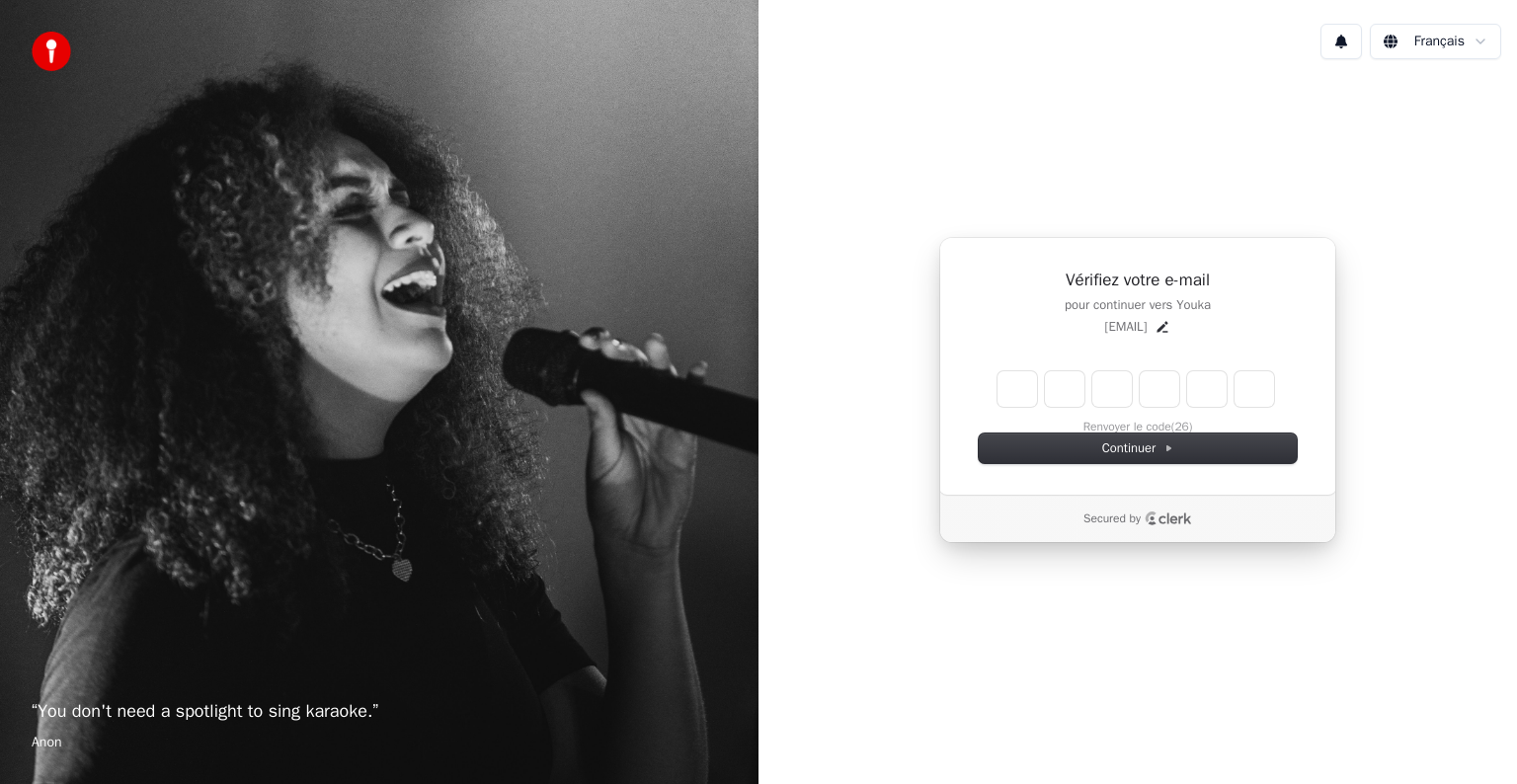 click on "“ You don't need a spotlight to sing karaoke. ” Anon" at bounding box center [379, 392] 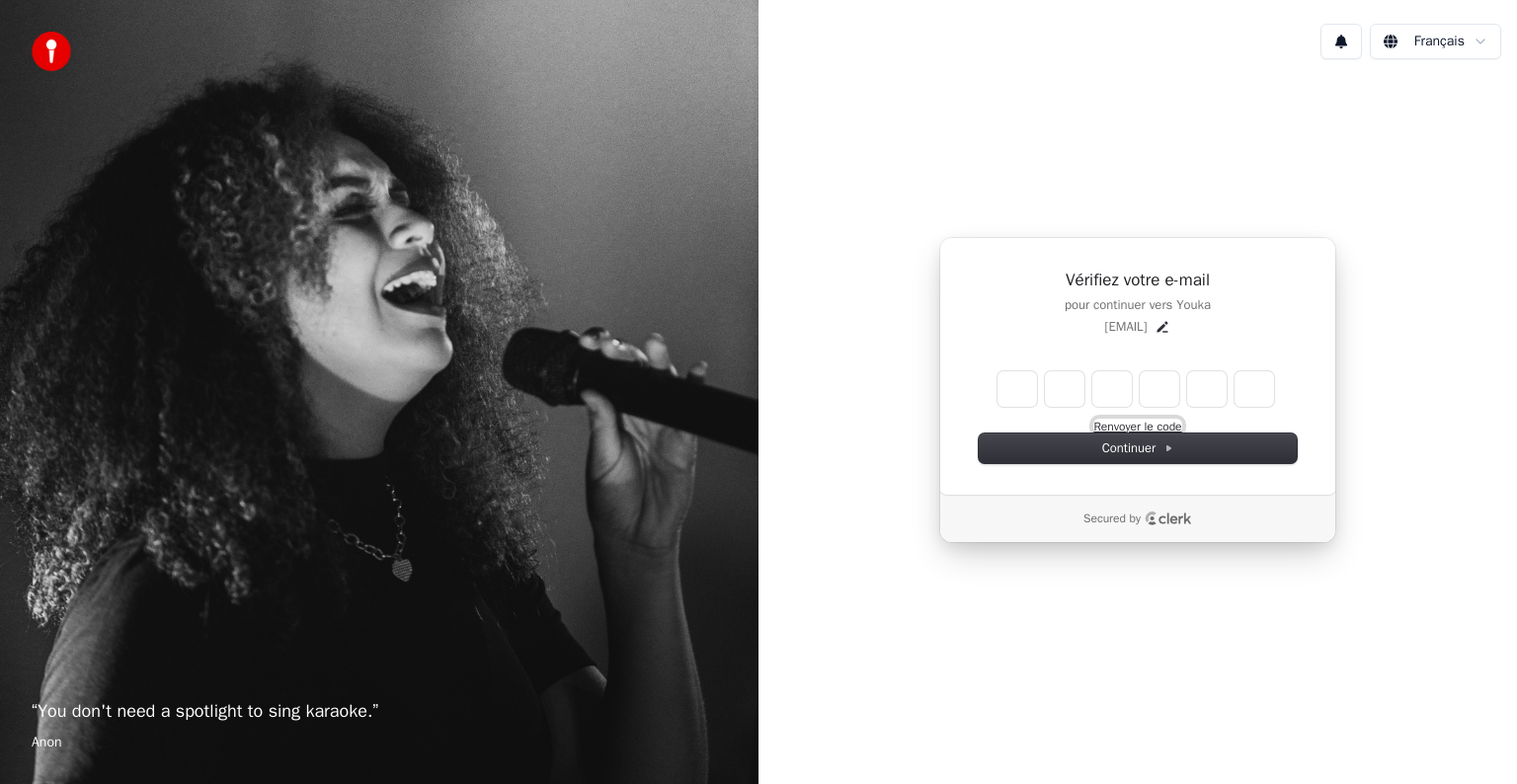 click on "Renvoyer le code" at bounding box center (1137, 427) 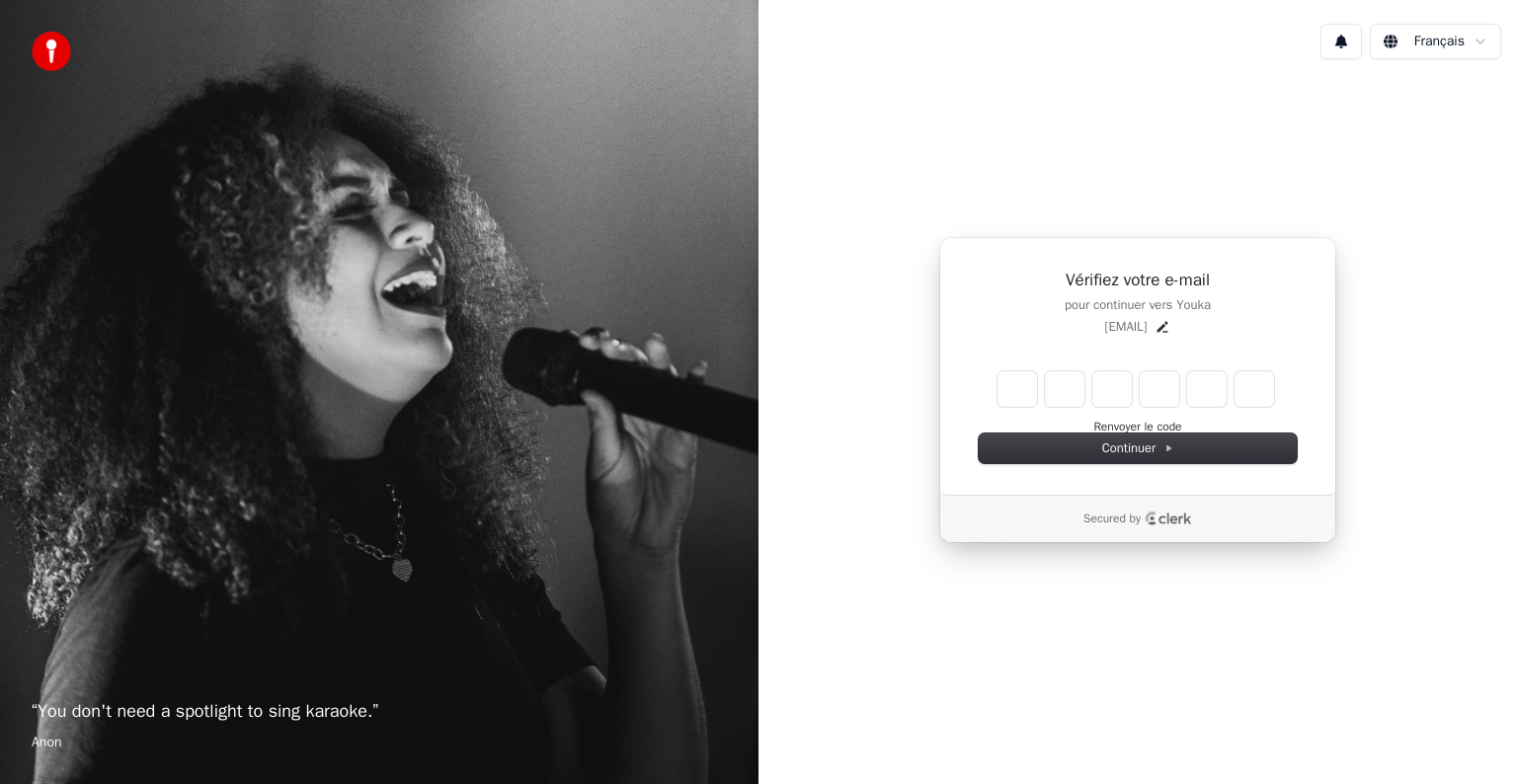 click on "pour continuer vers Youka" at bounding box center [1138, 305] 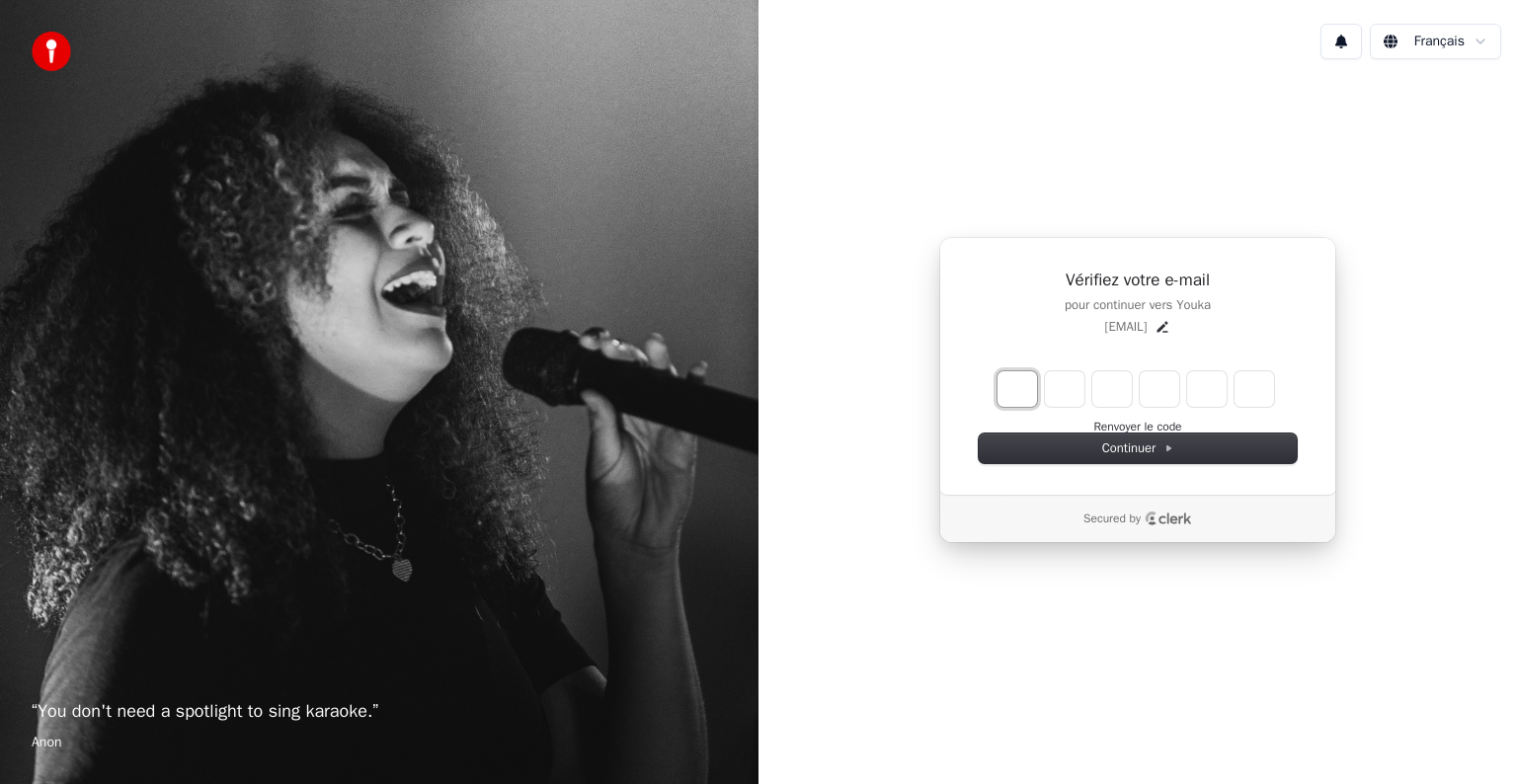 click at bounding box center (1017, 389) 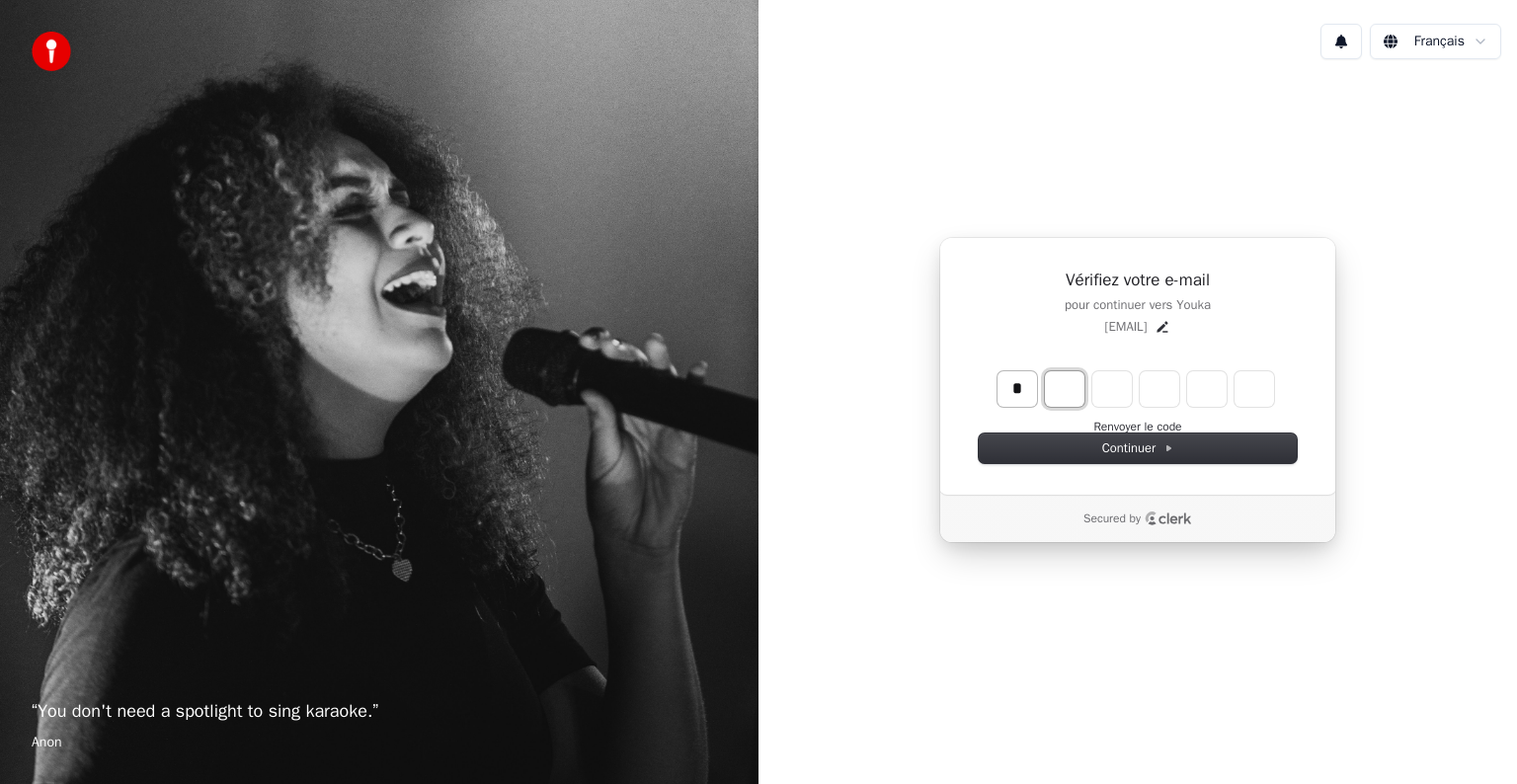 type on "*" 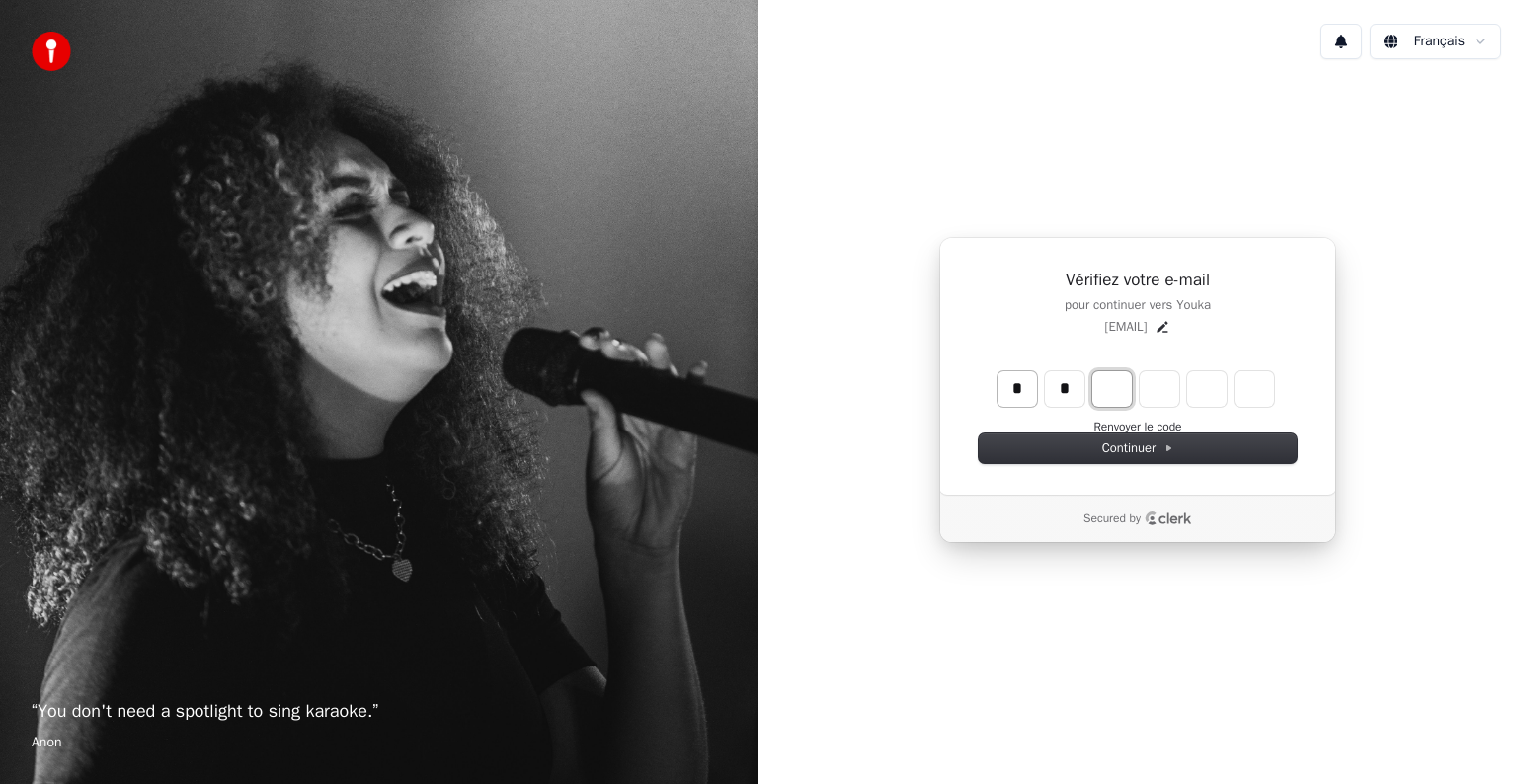 type on "**" 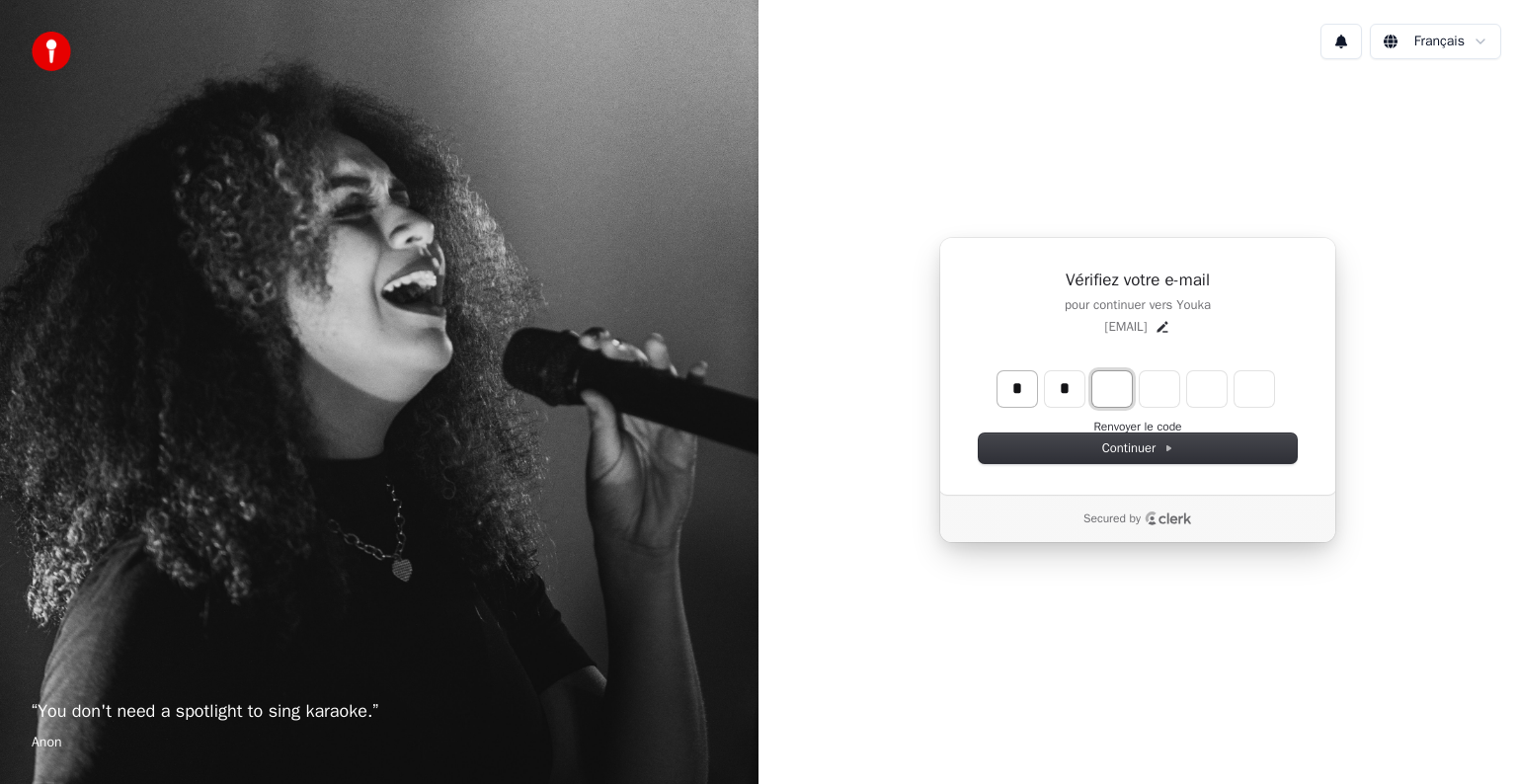type on "*" 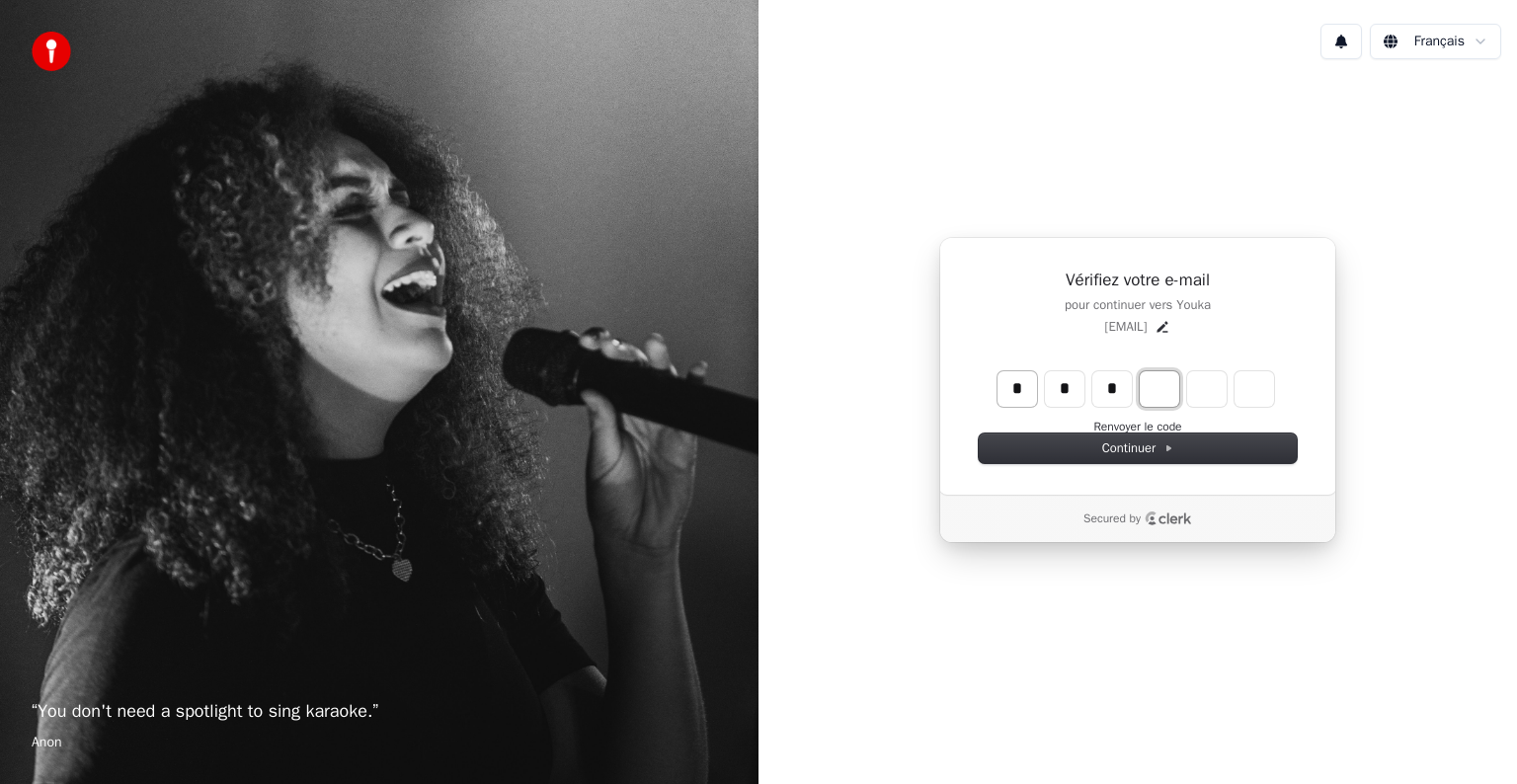 type on "***" 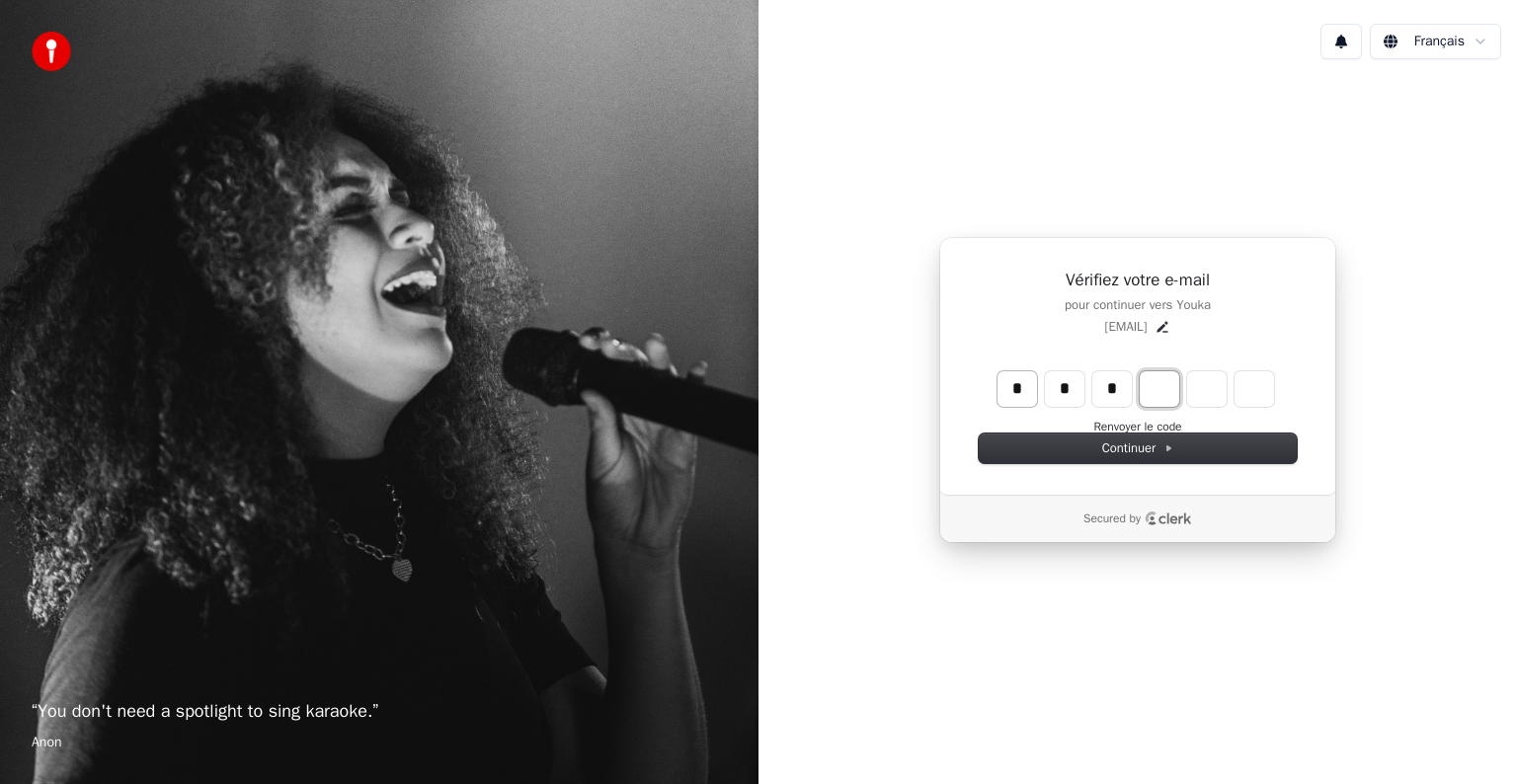 type on "*" 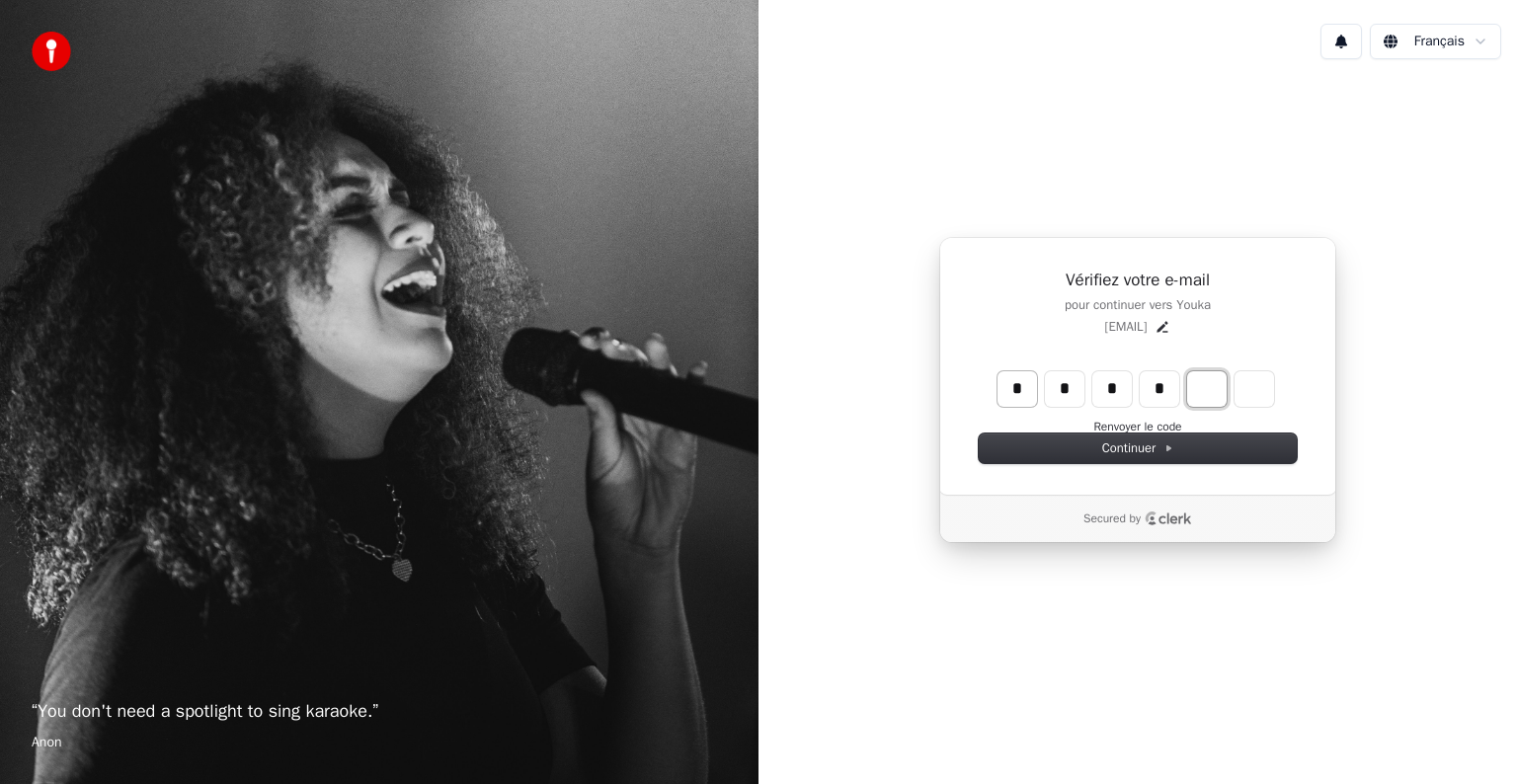 type on "****" 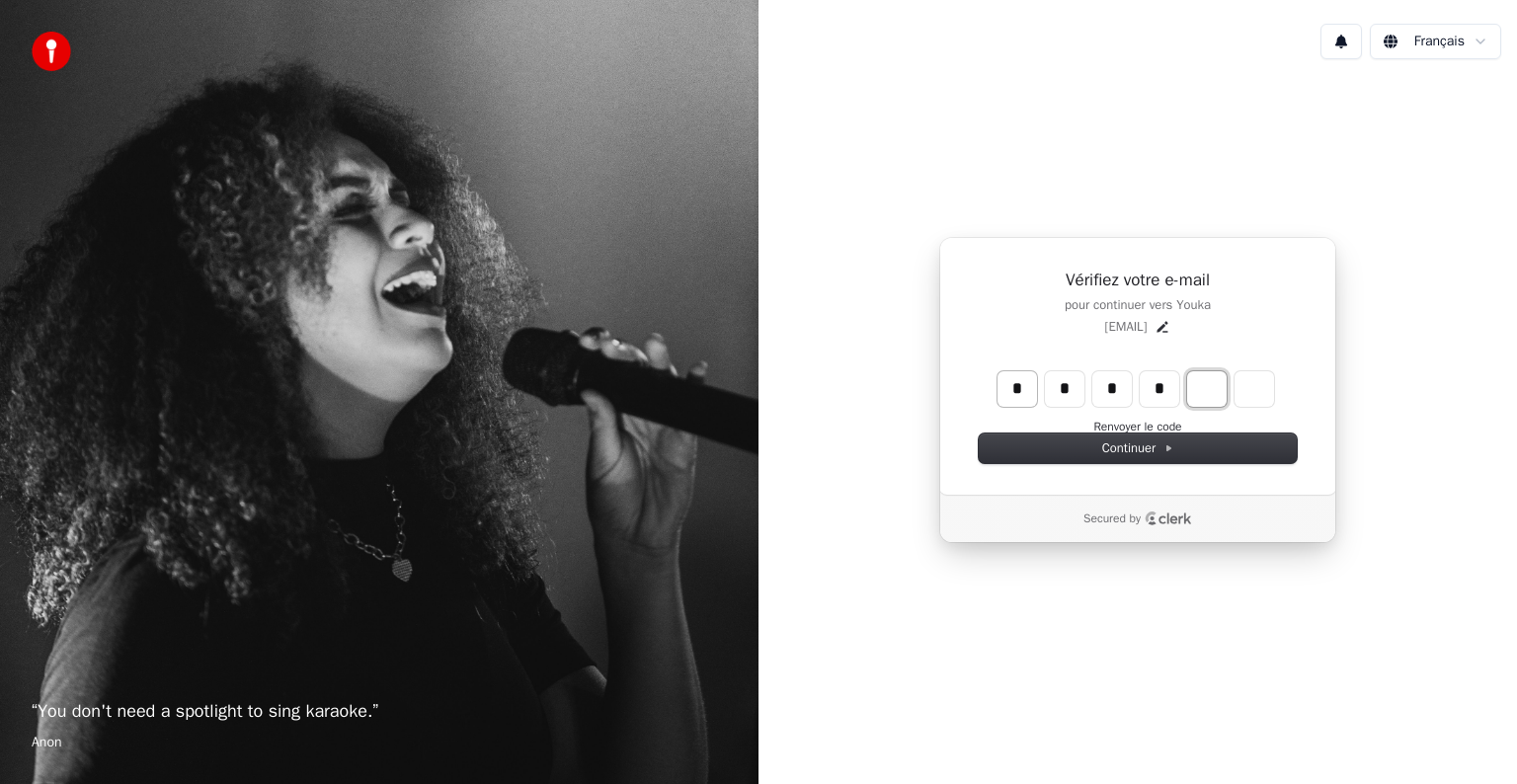 type on "*" 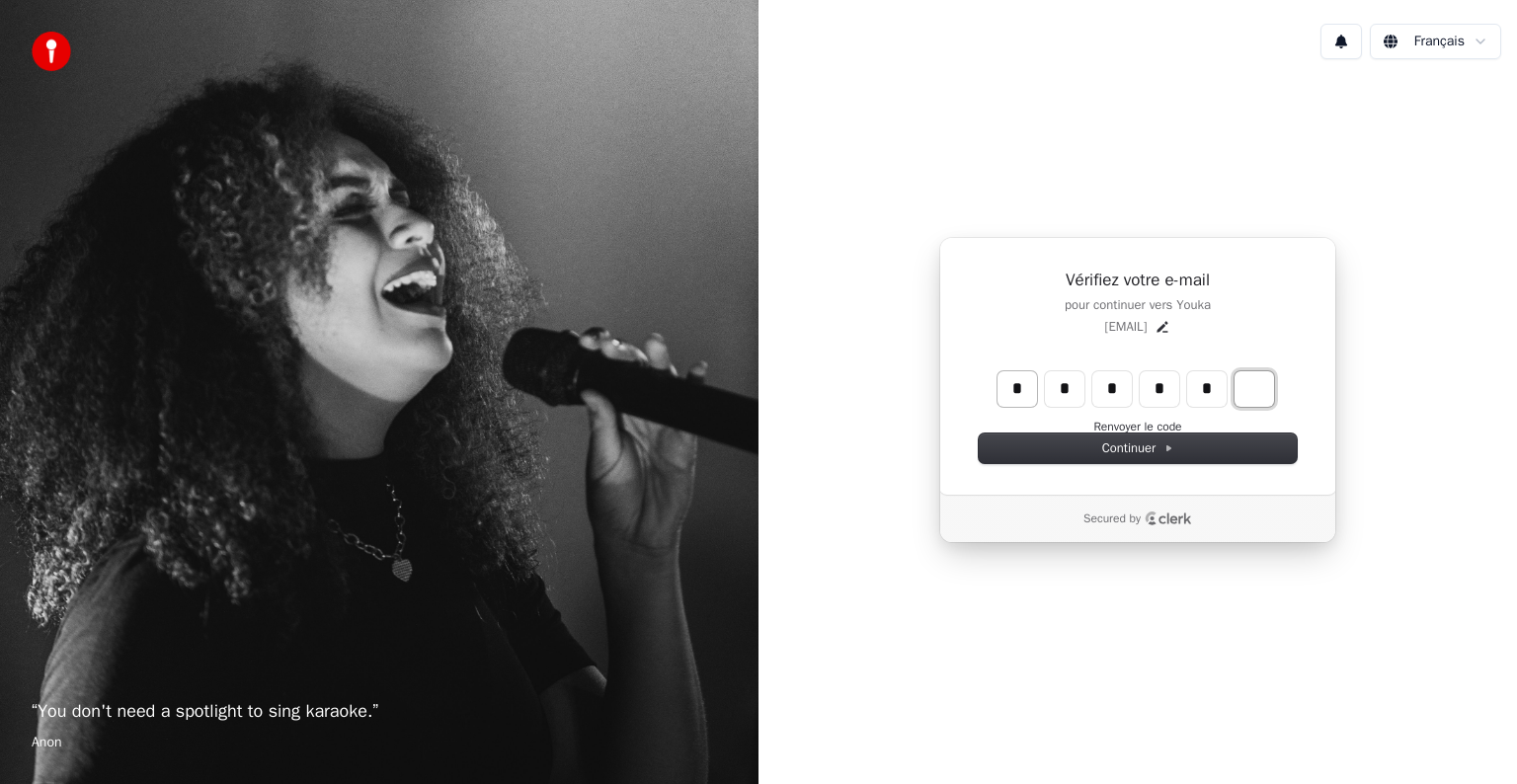 type on "******" 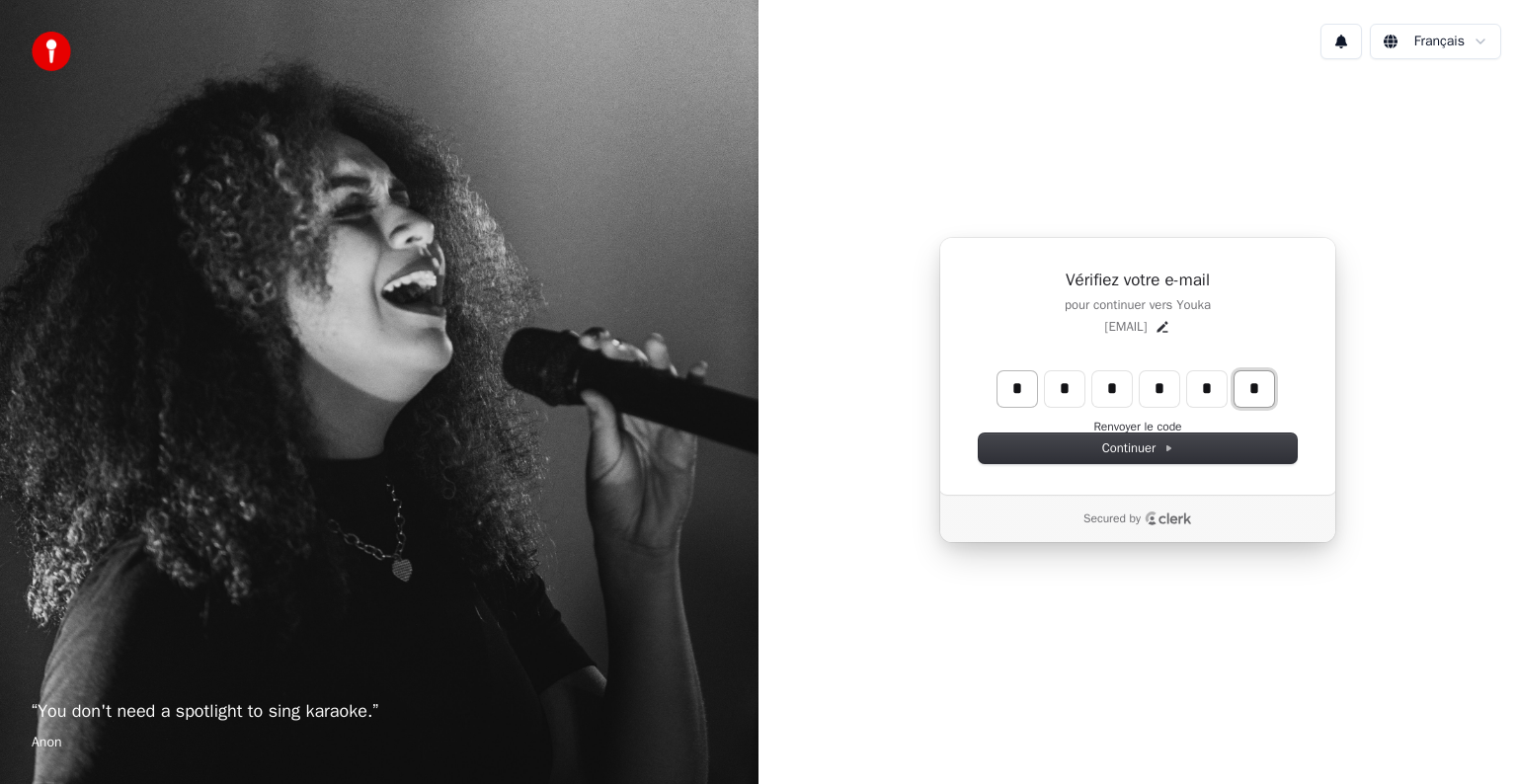 type on "*" 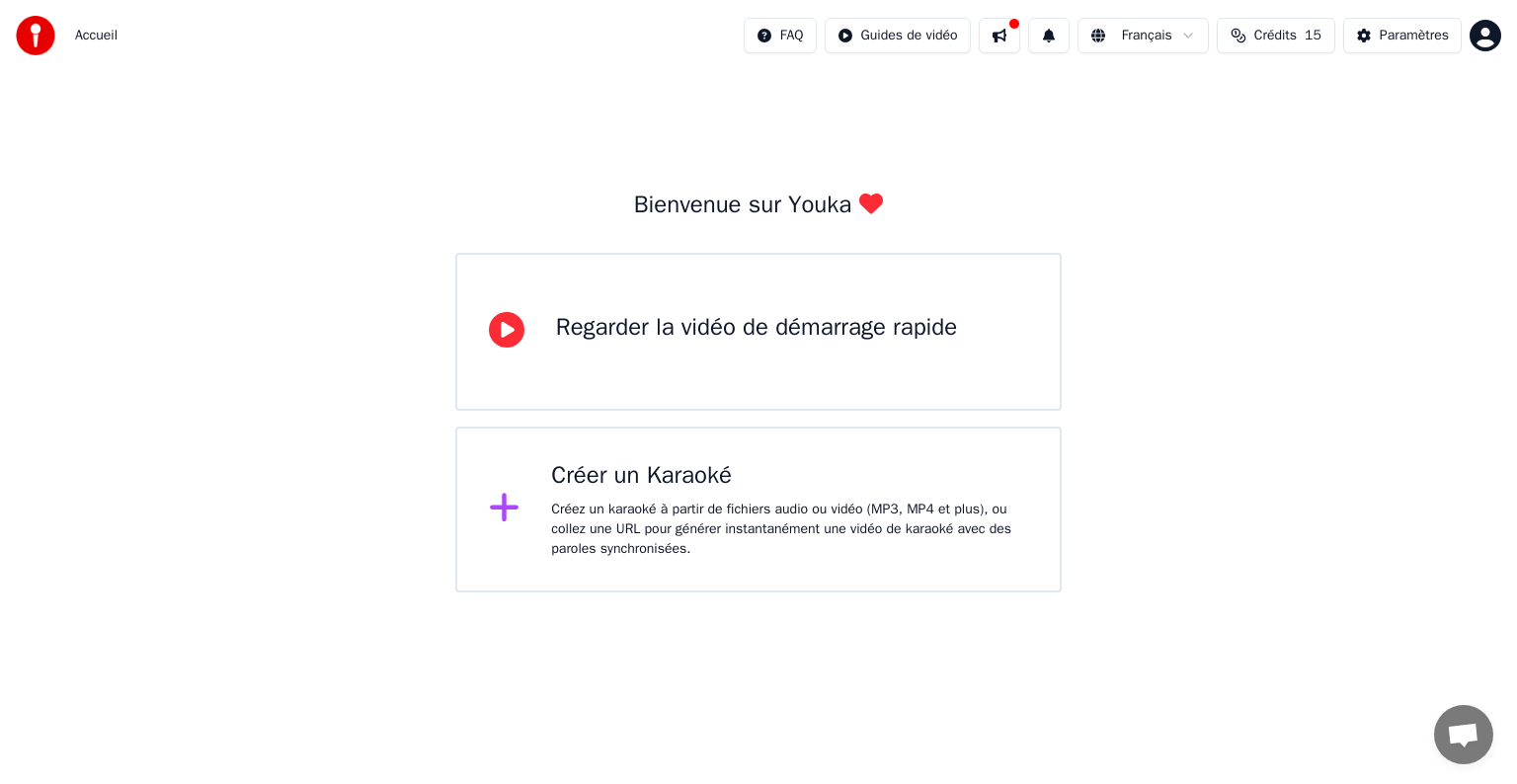 click on "Créer un Karaoké" at bounding box center (789, 476) 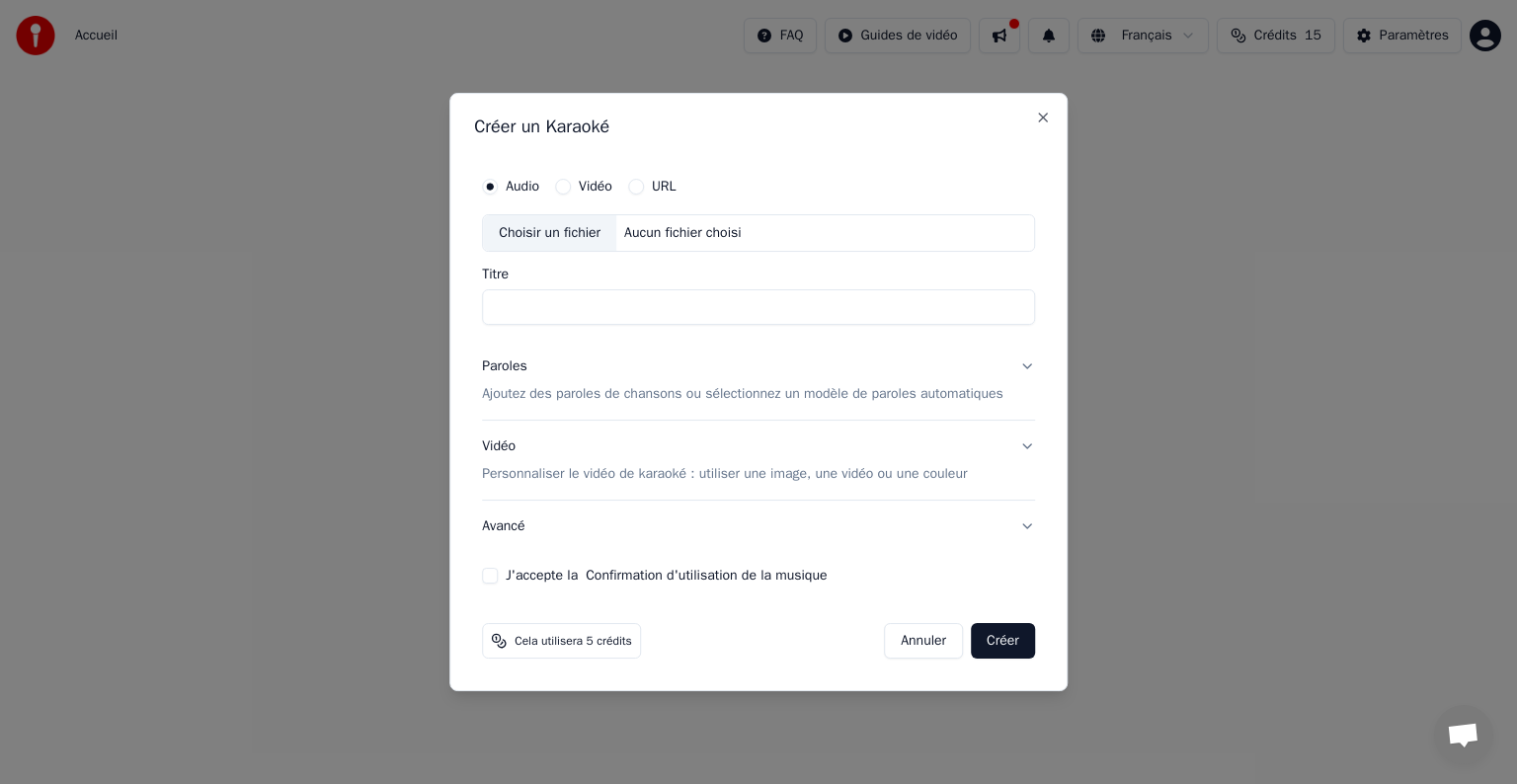click on "Vidéo" at bounding box center [584, 187] 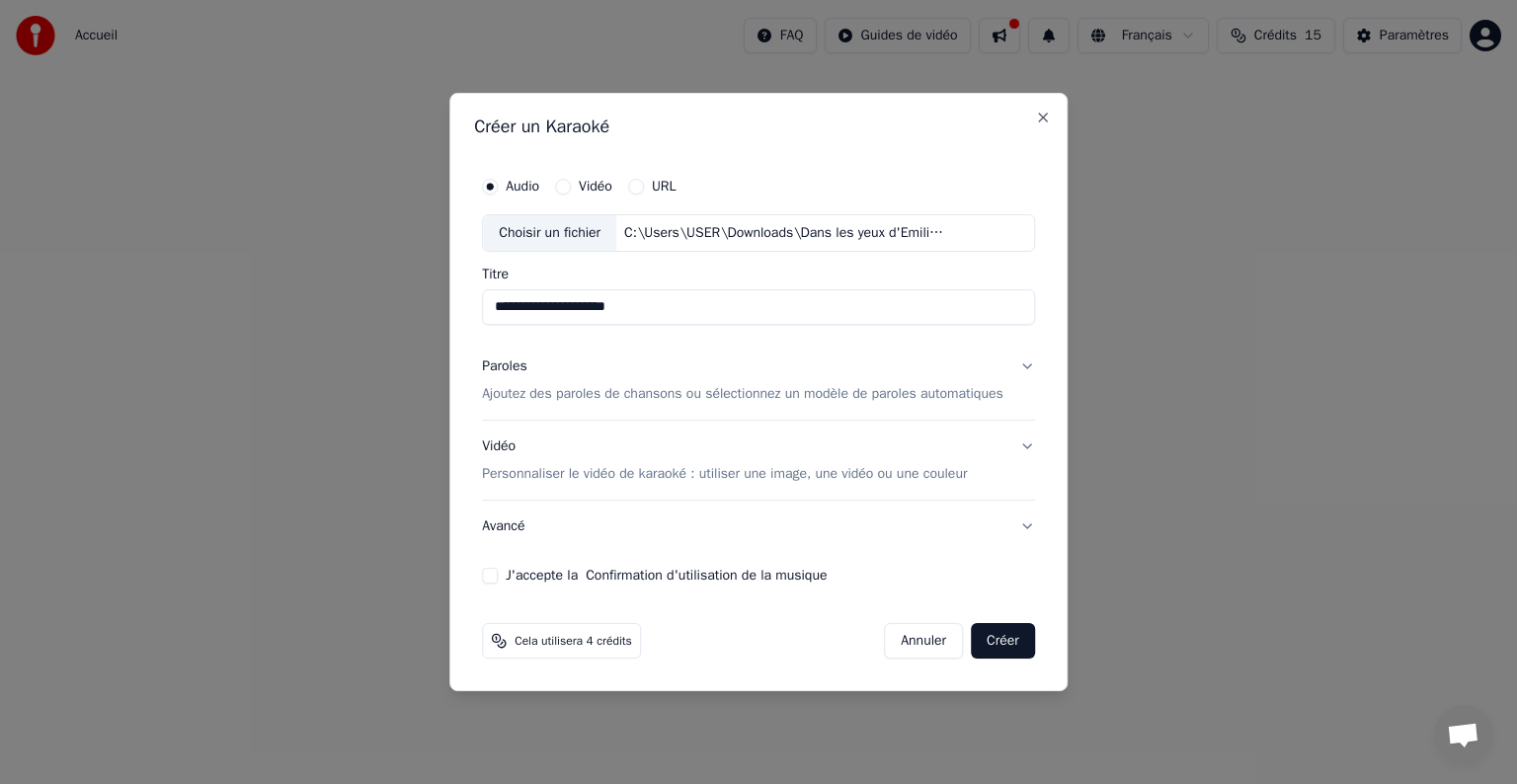 click on "**********" at bounding box center [758, 307] 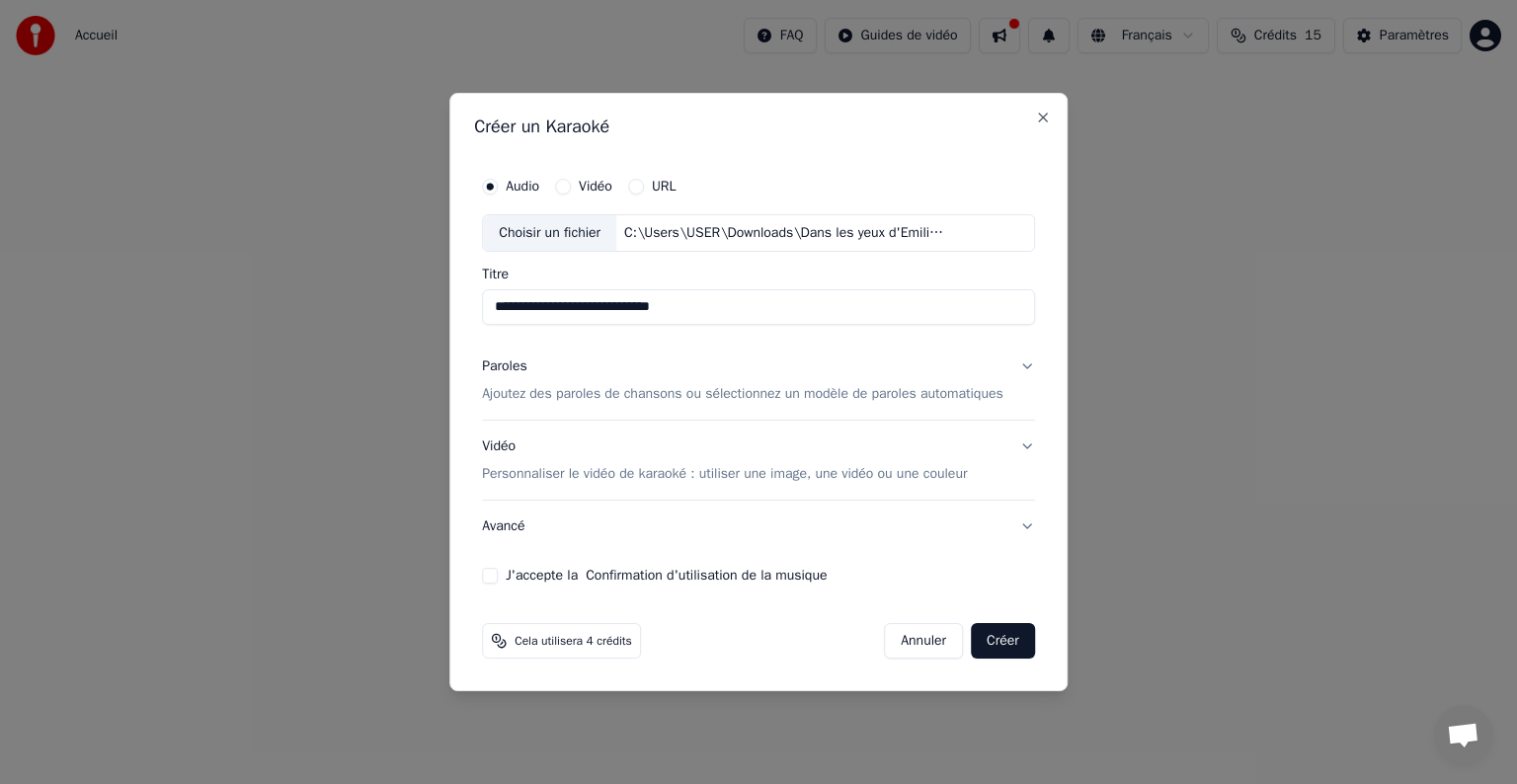 type on "**********" 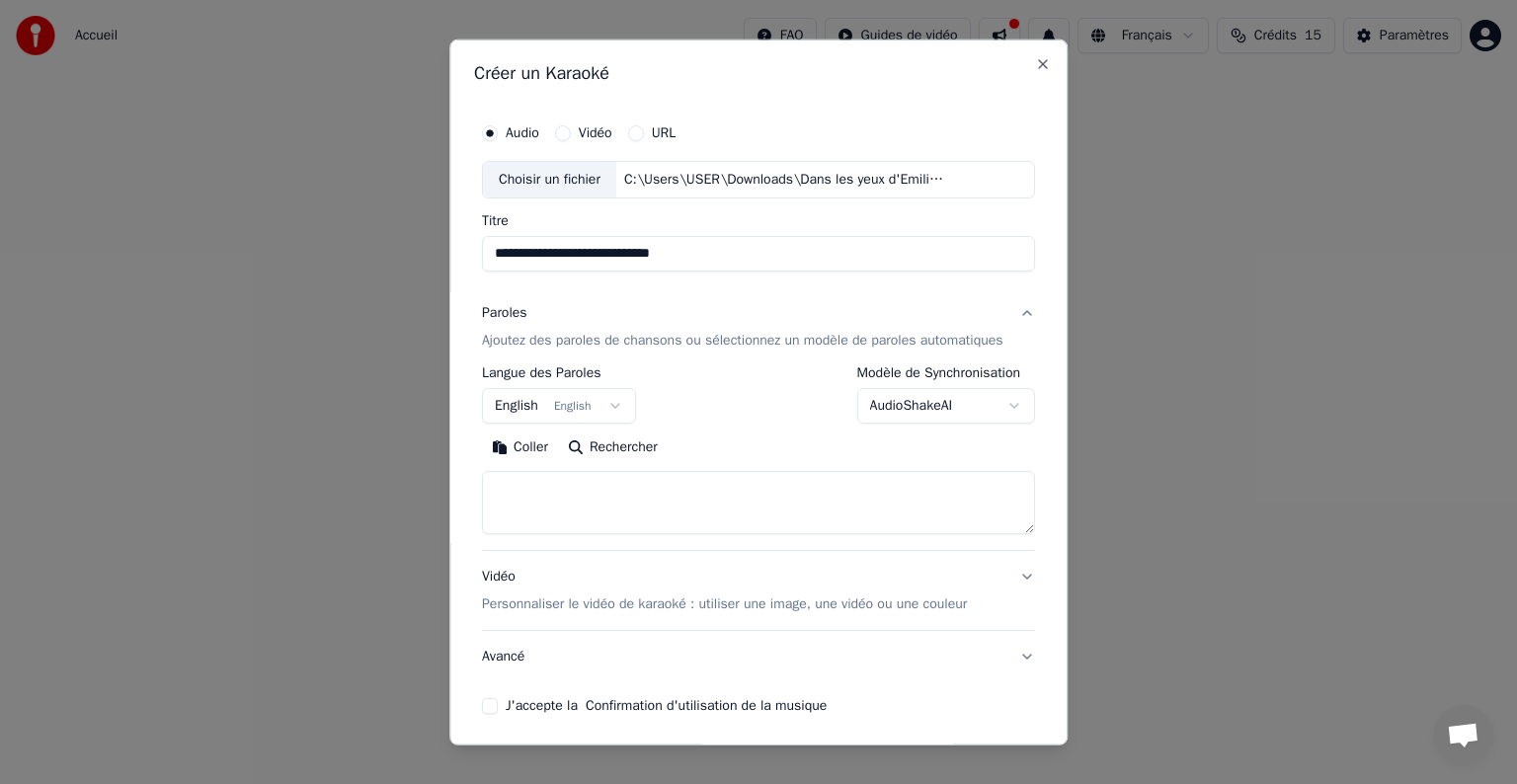 click at bounding box center [758, 503] 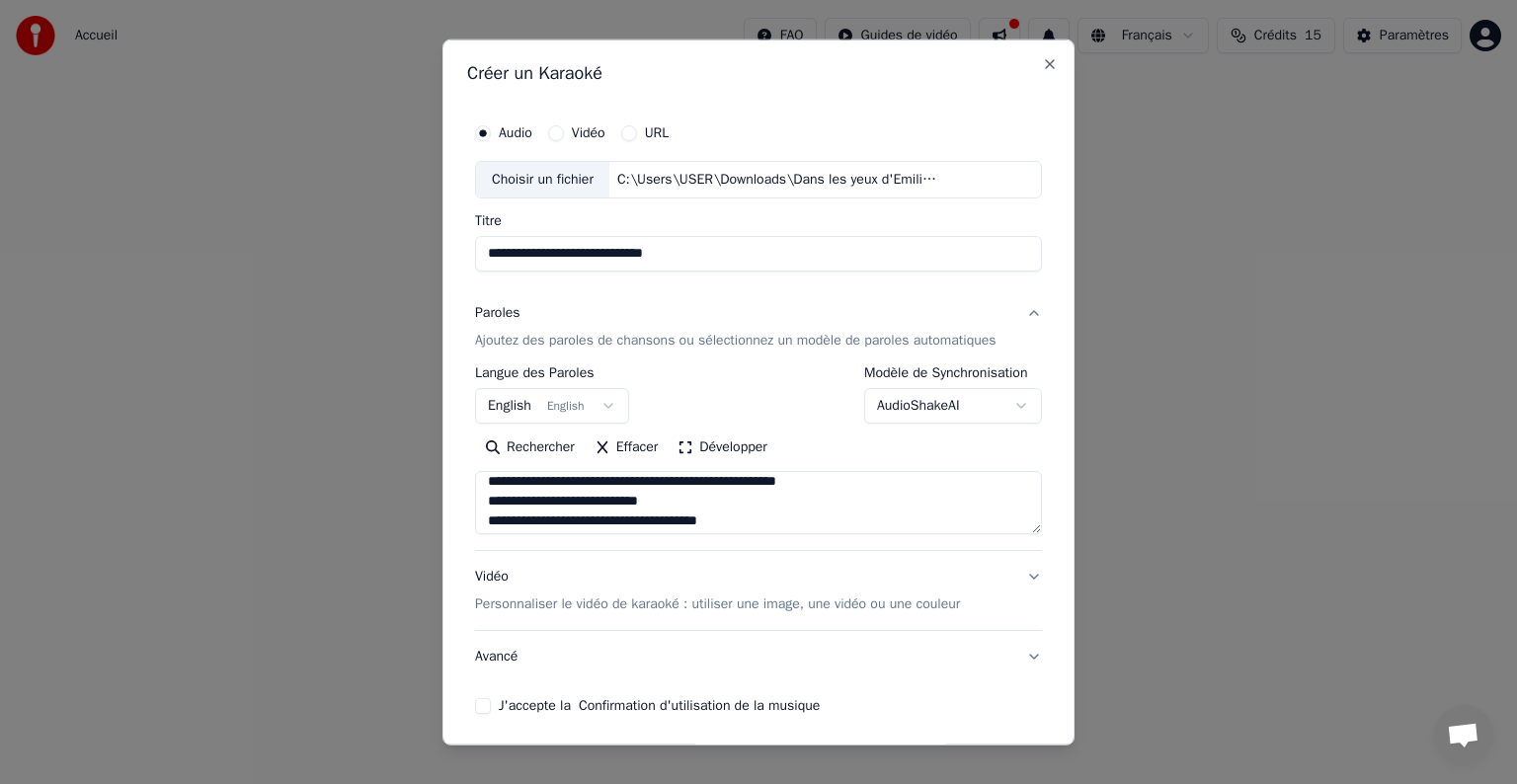 scroll, scrollTop: 876, scrollLeft: 0, axis: vertical 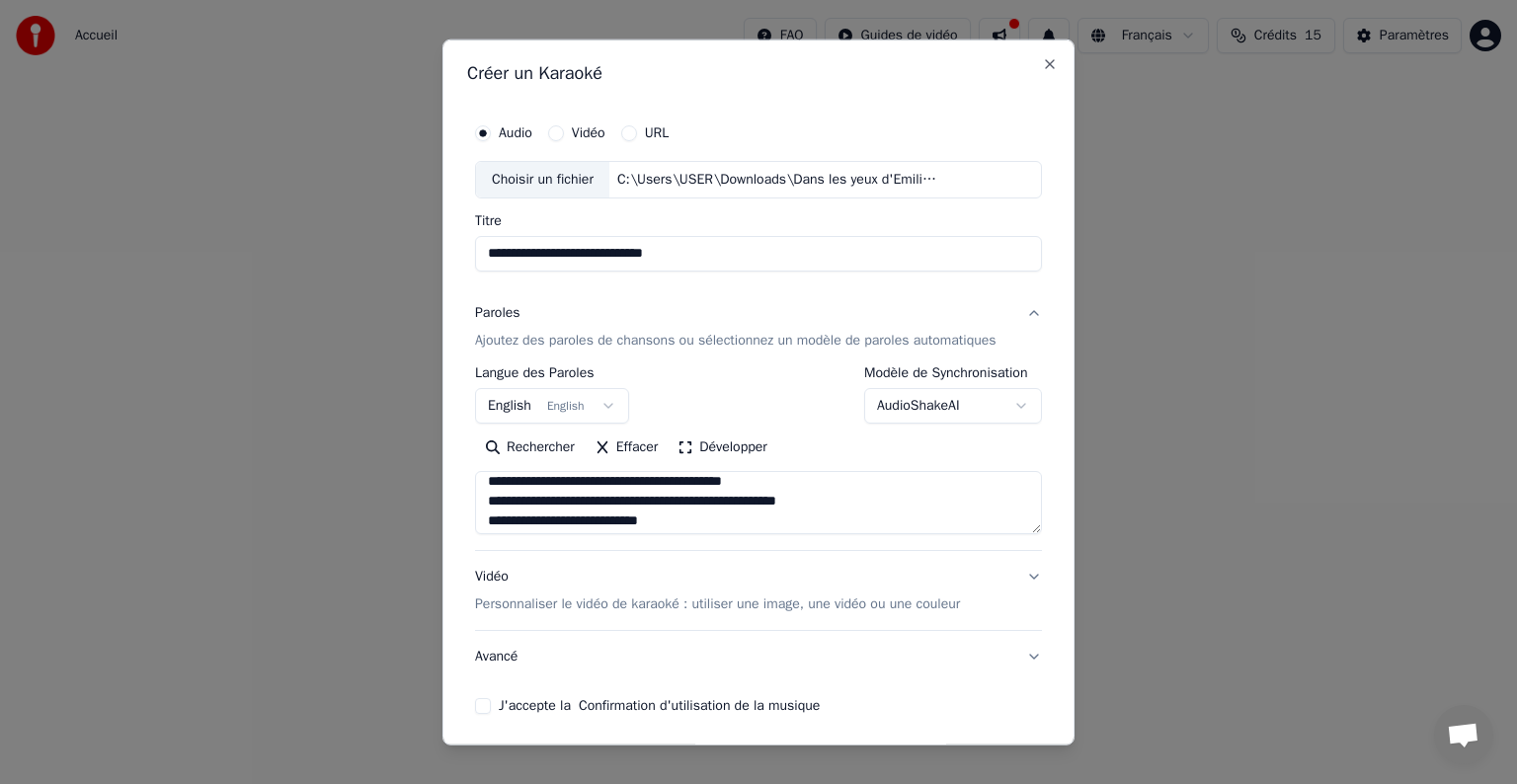 click at bounding box center (758, 503) 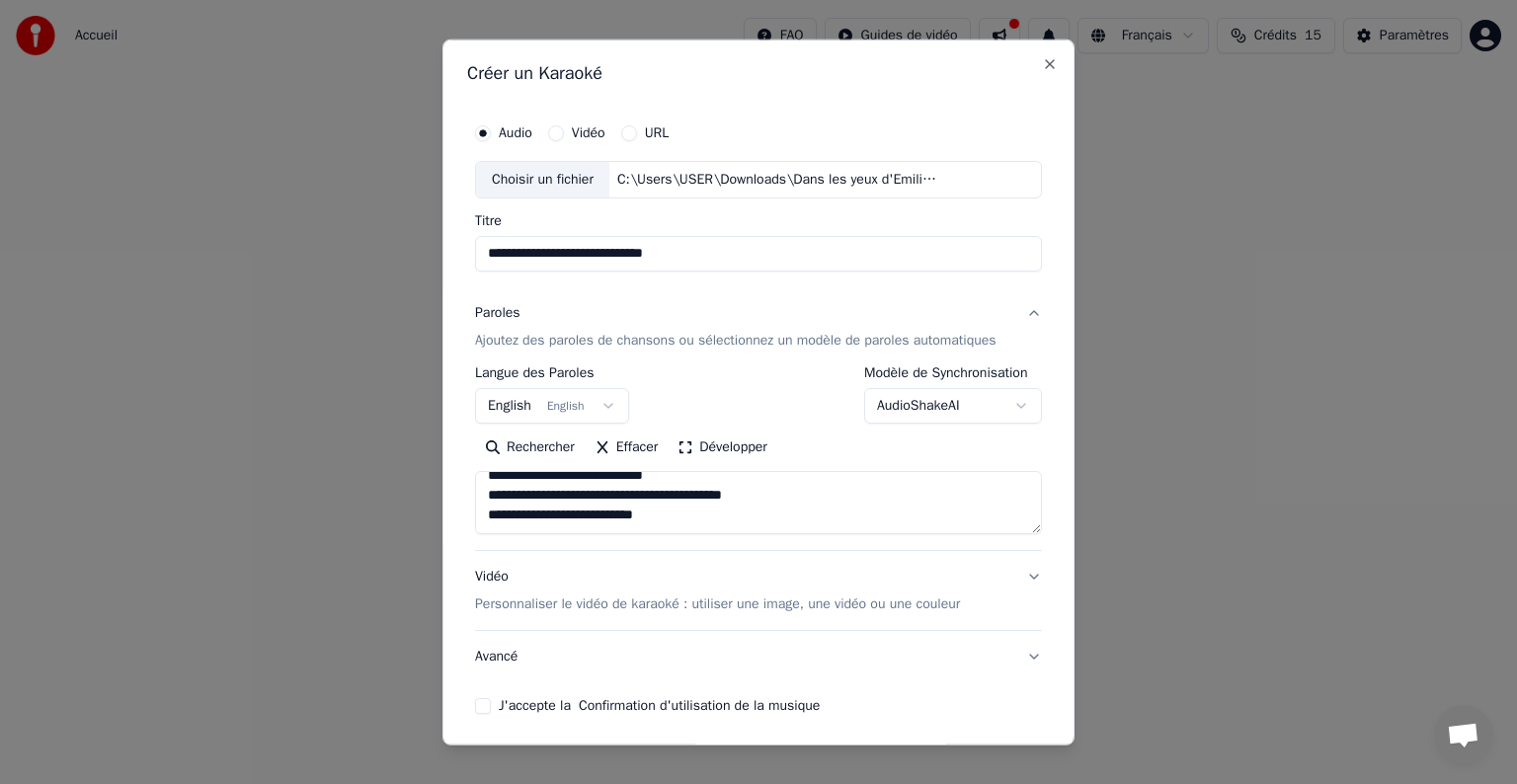 scroll, scrollTop: 1019, scrollLeft: 0, axis: vertical 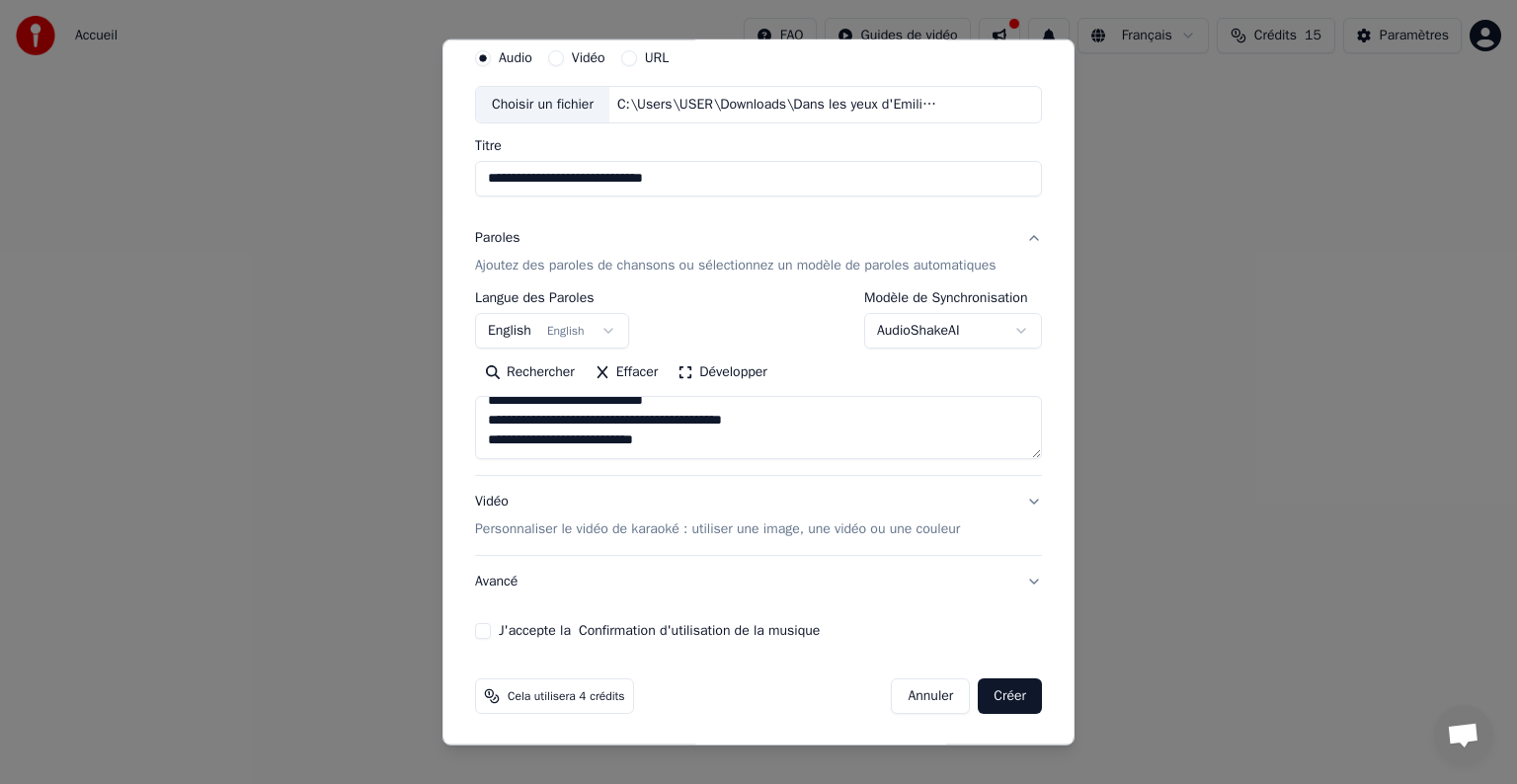 type on "**********" 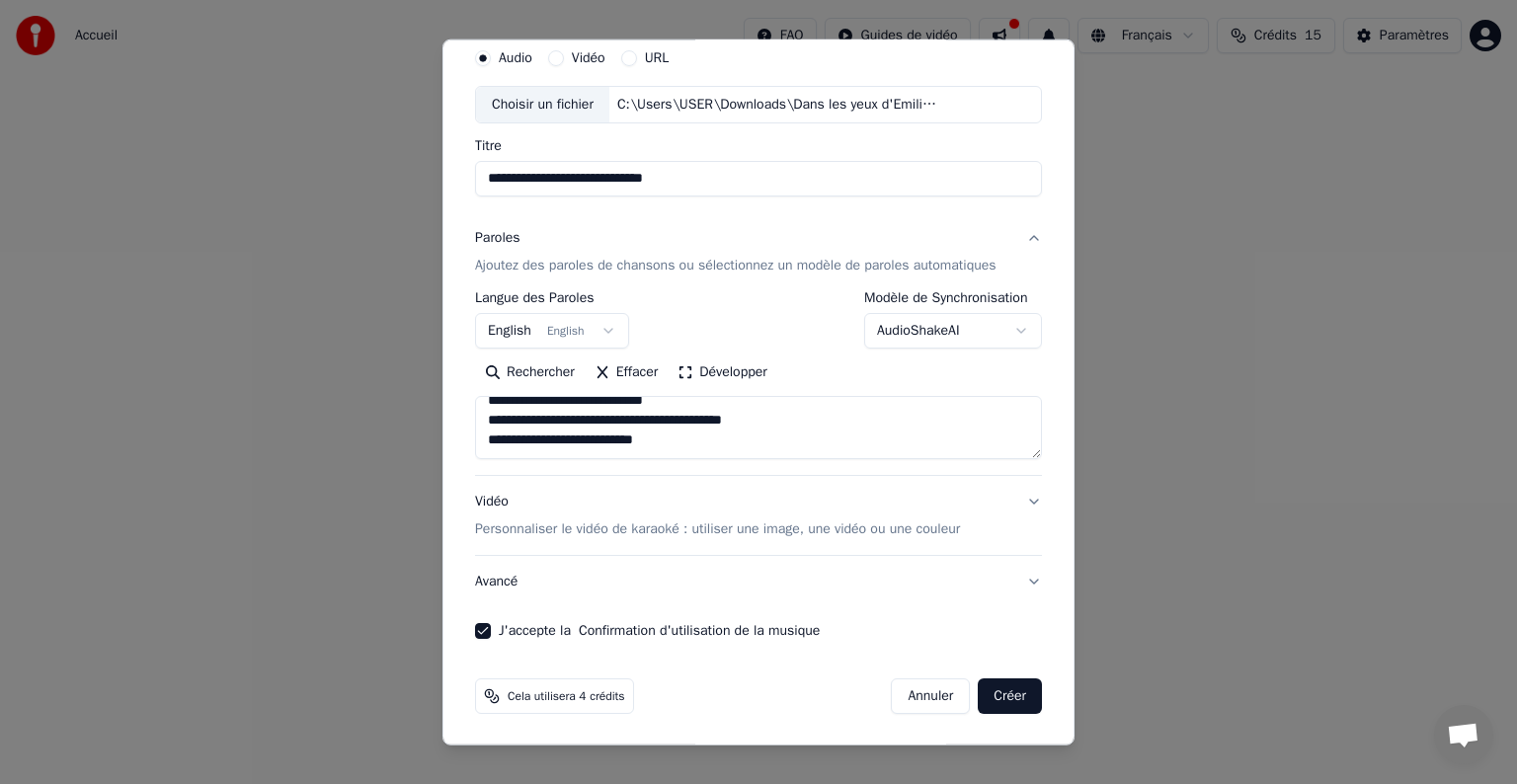 click on "Créer" at bounding box center [1009, 696] 